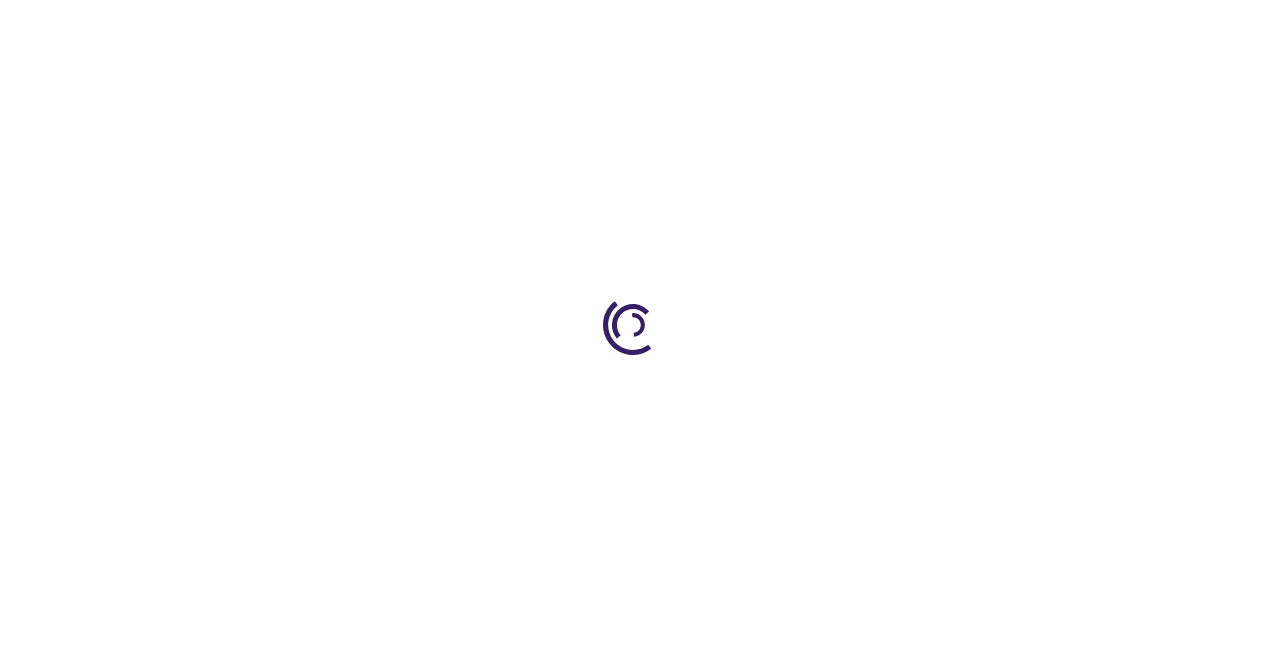 scroll, scrollTop: 0, scrollLeft: 0, axis: both 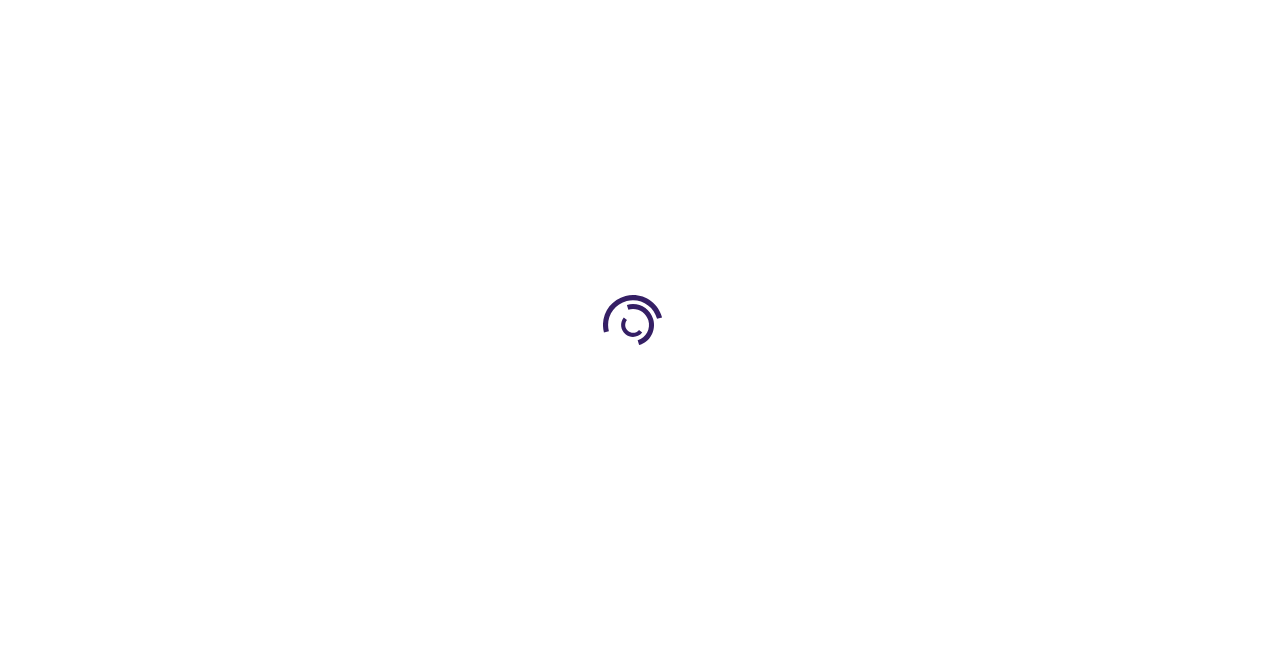 type on "0" 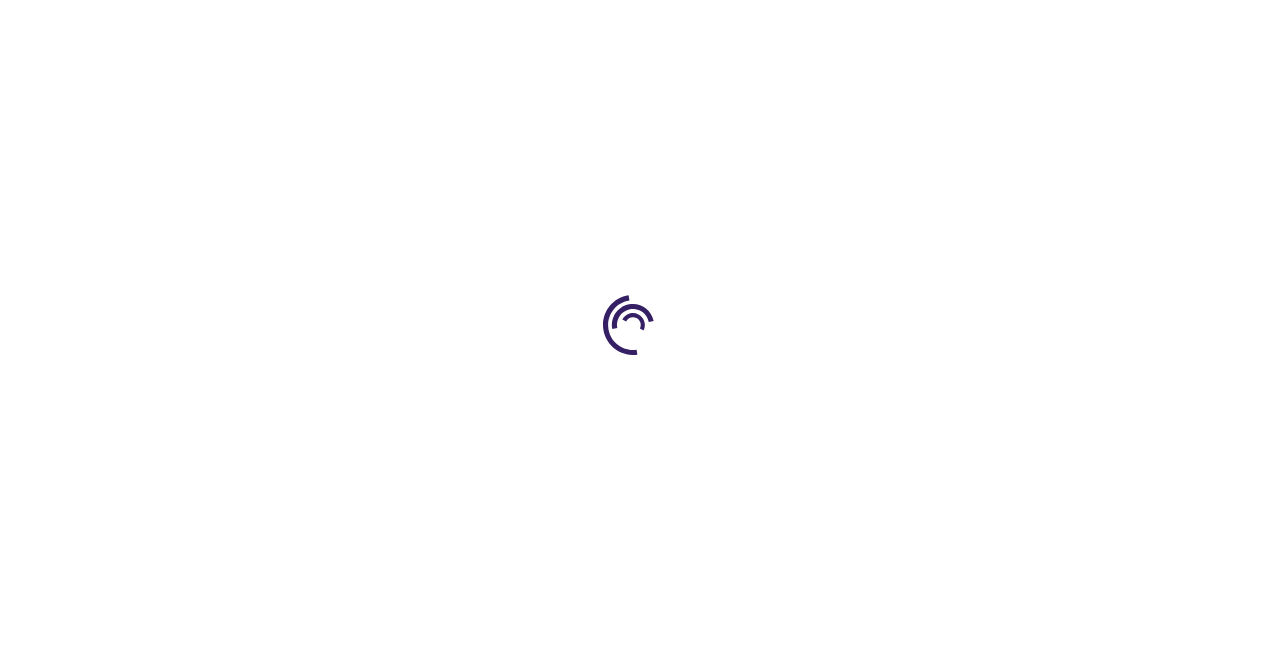 type on "0" 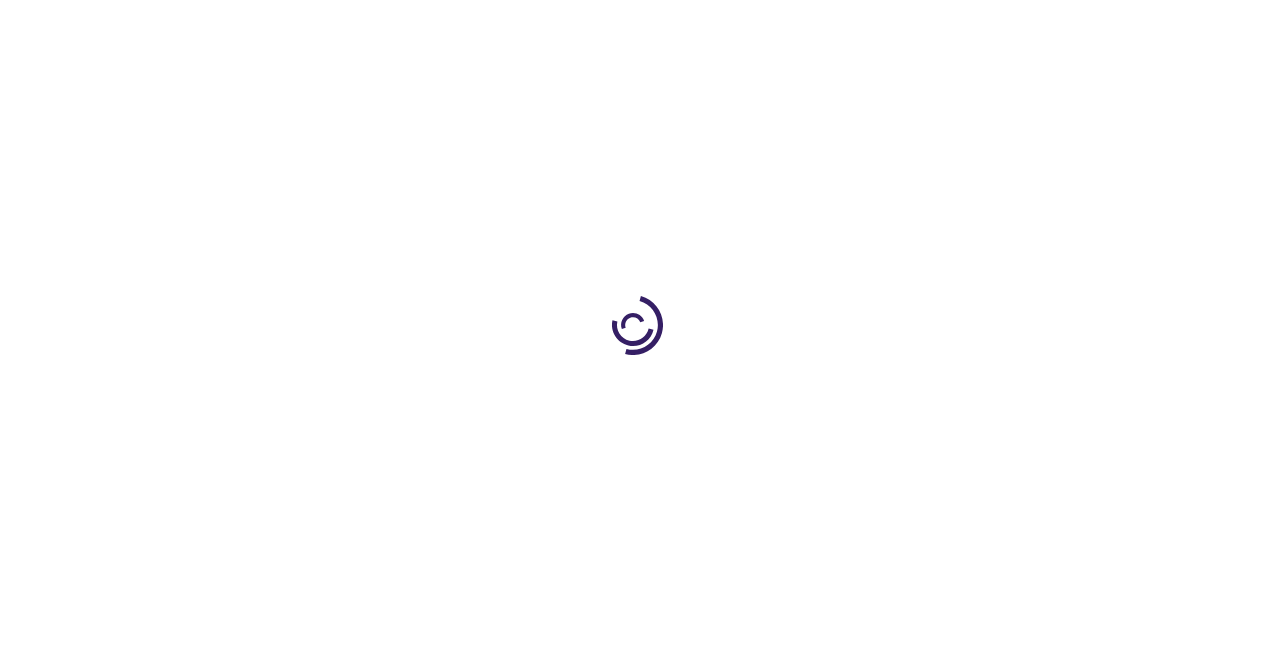 scroll, scrollTop: 0, scrollLeft: 0, axis: both 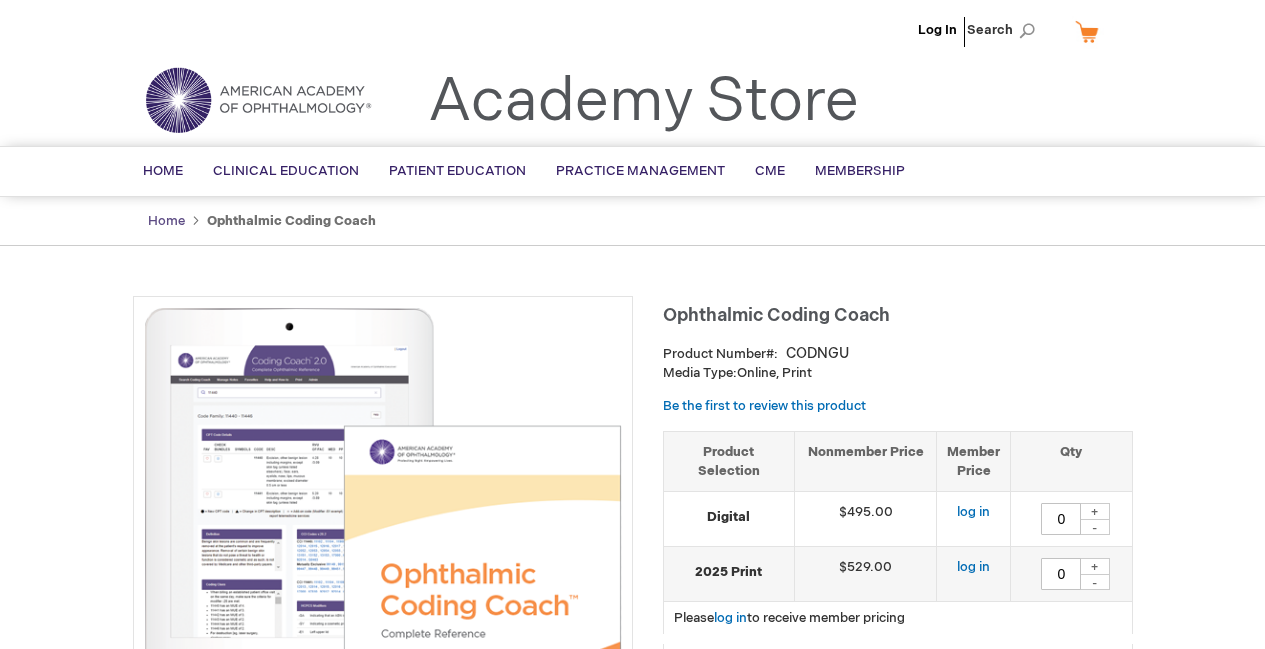 click on "Home" at bounding box center (166, 221) 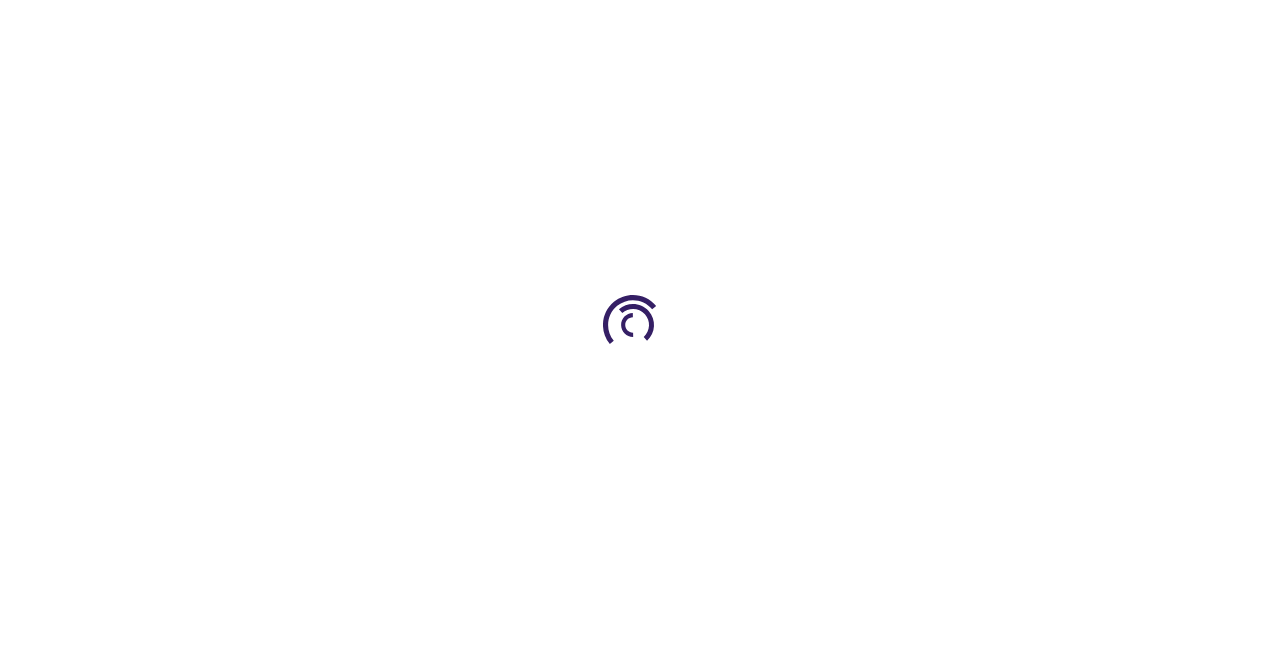 scroll, scrollTop: 0, scrollLeft: 0, axis: both 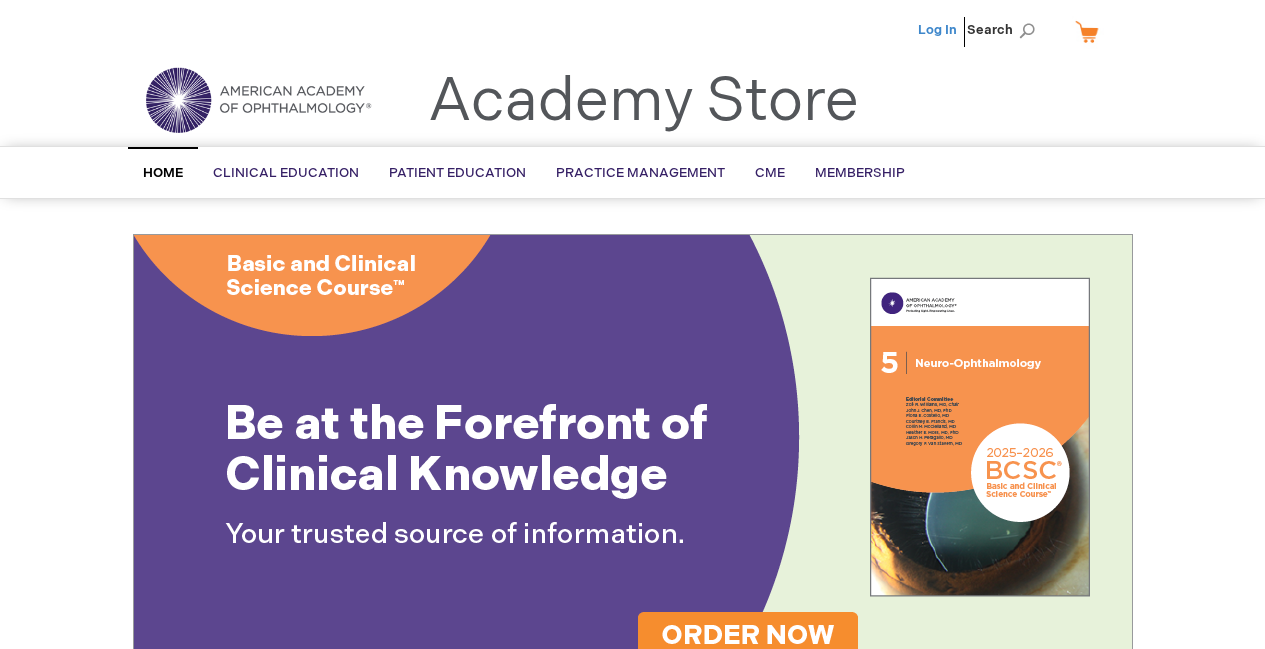 click on "Log In" at bounding box center (937, 30) 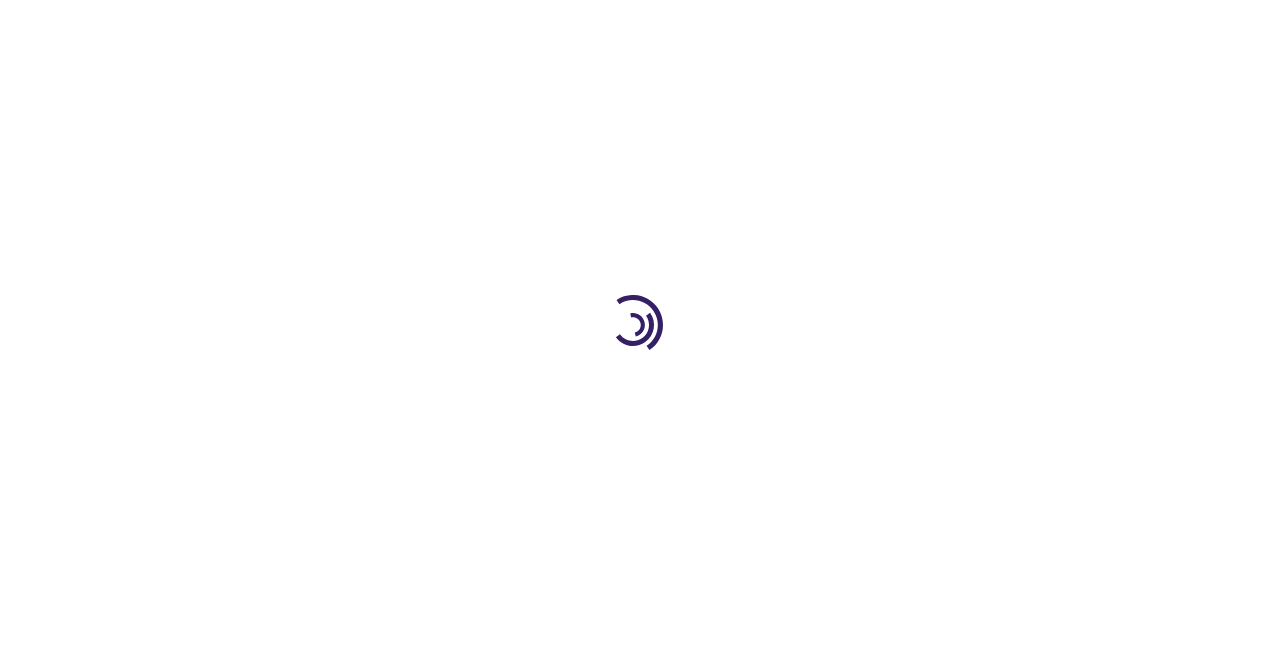 scroll, scrollTop: 0, scrollLeft: 0, axis: both 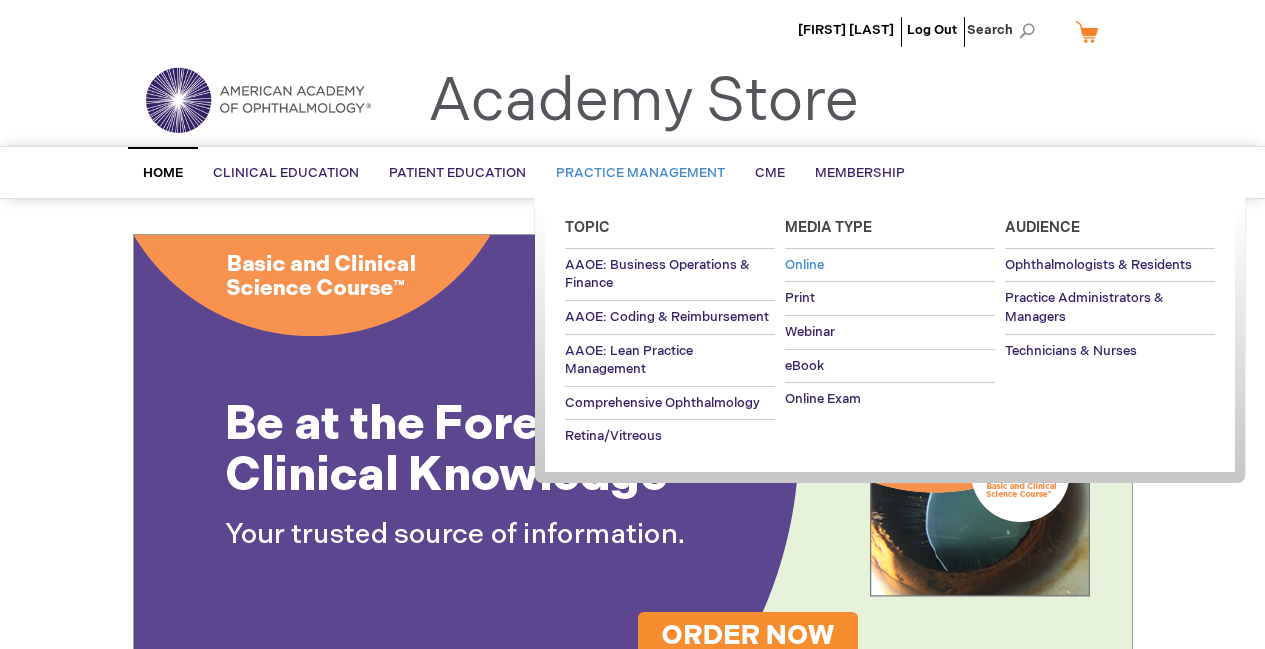 click on "Online" at bounding box center [804, 265] 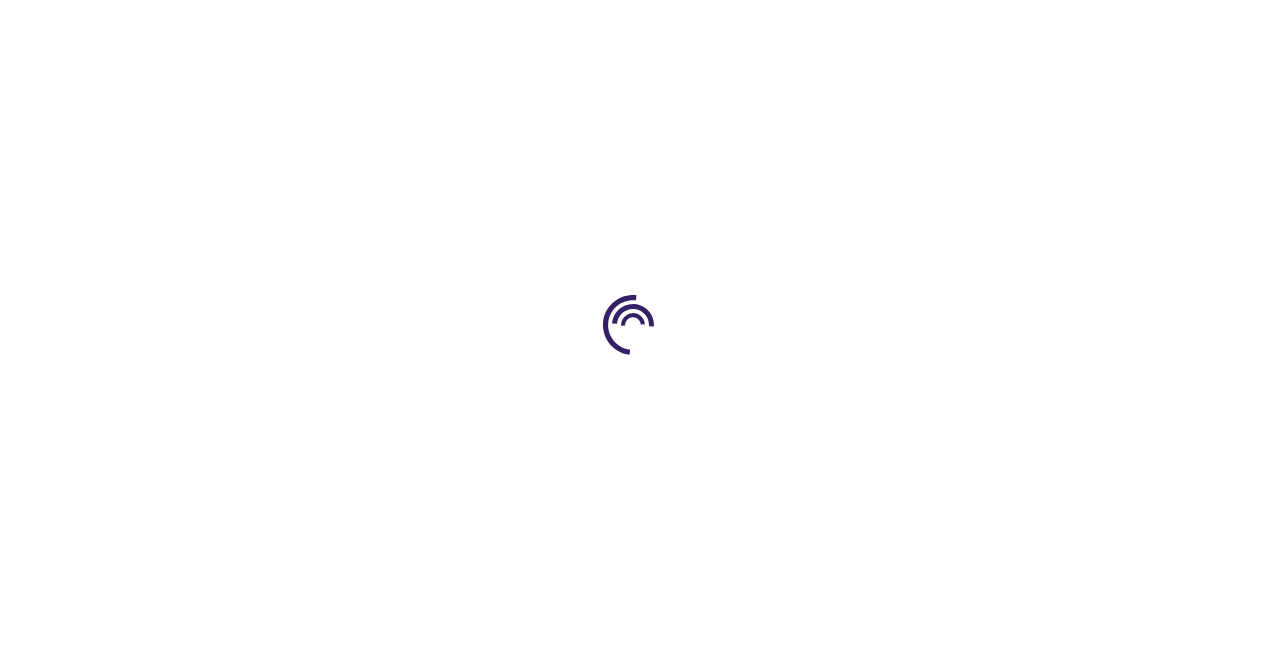 scroll, scrollTop: 0, scrollLeft: 0, axis: both 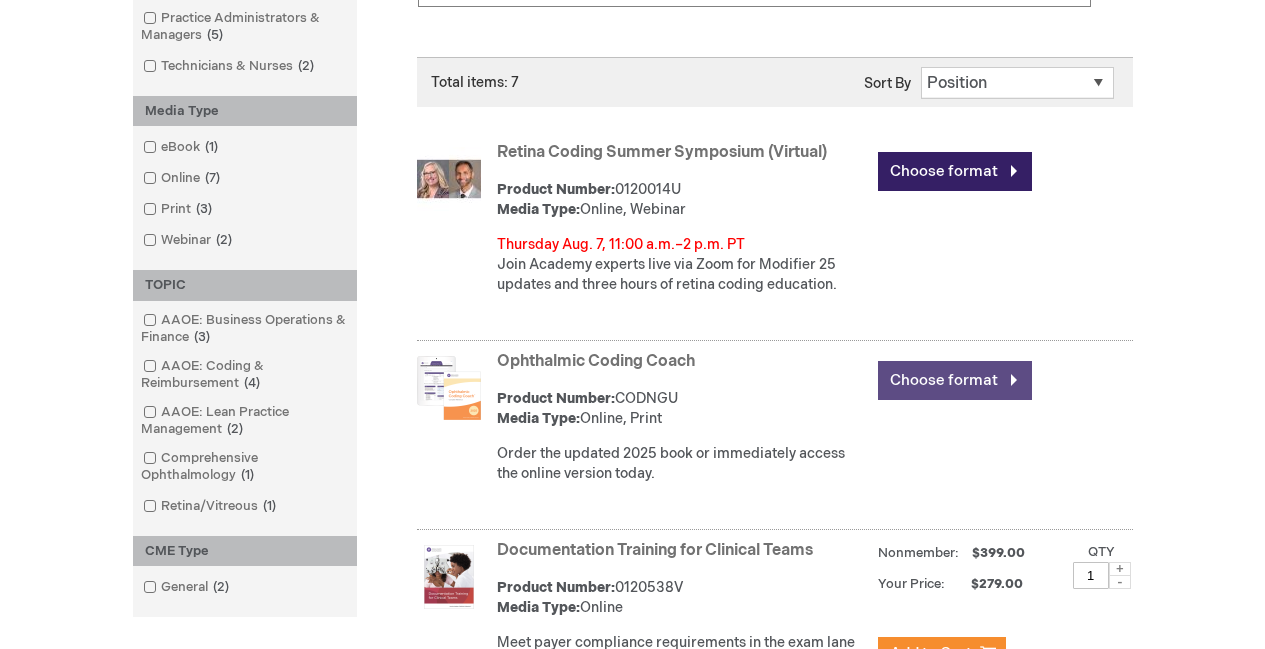click on "Choose format" at bounding box center (955, 380) 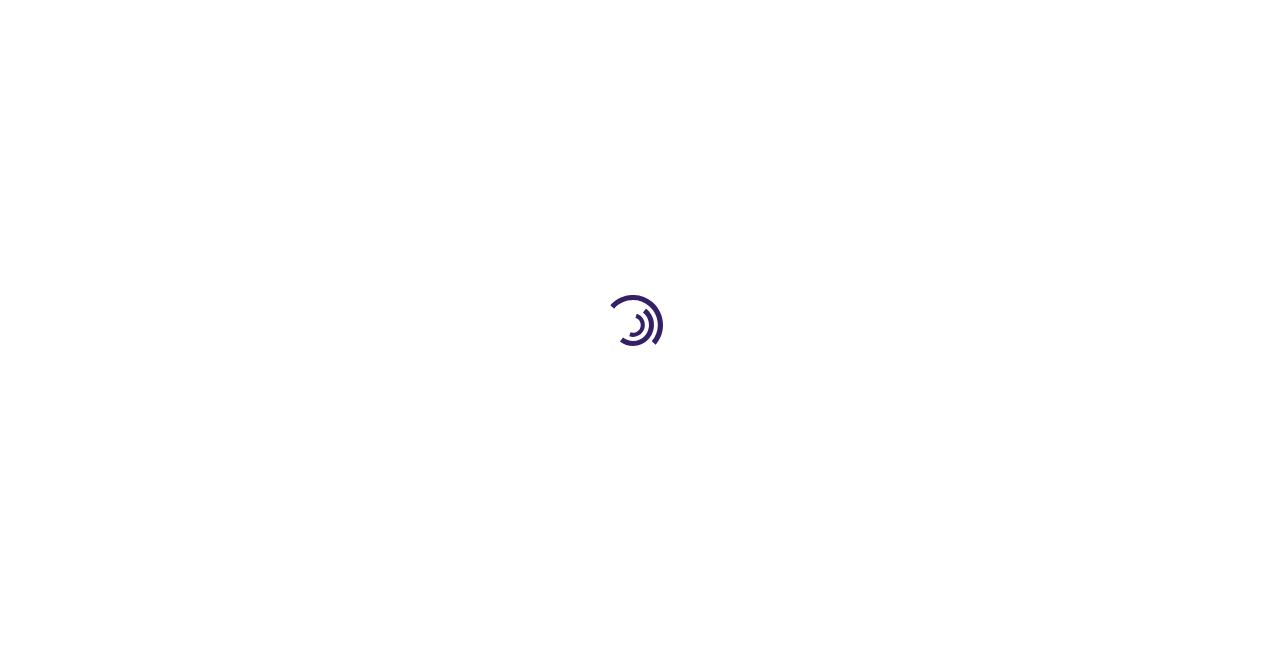 scroll, scrollTop: 0, scrollLeft: 0, axis: both 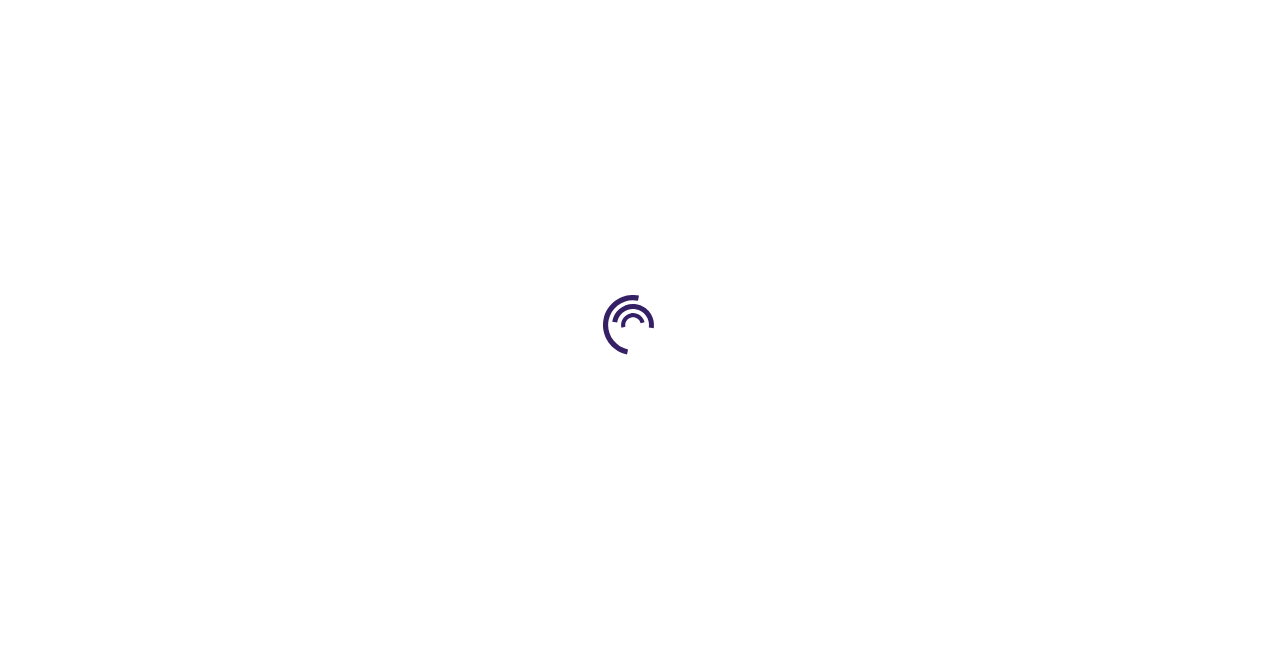 type on "0" 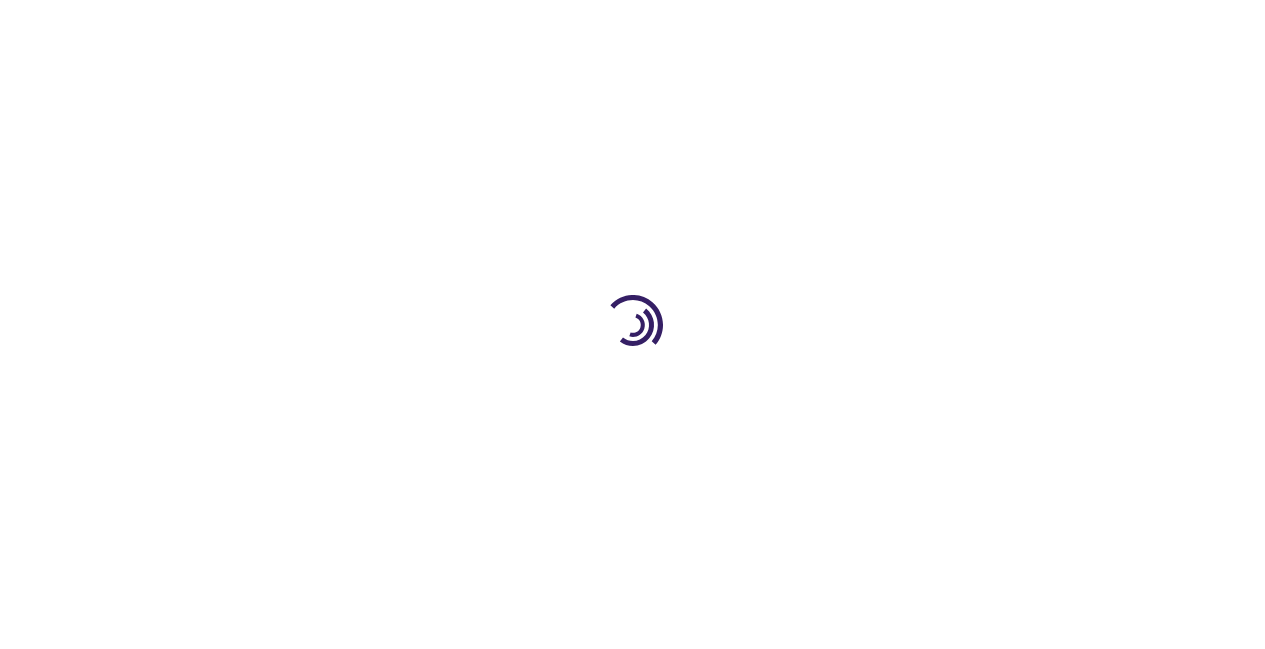 type on "0" 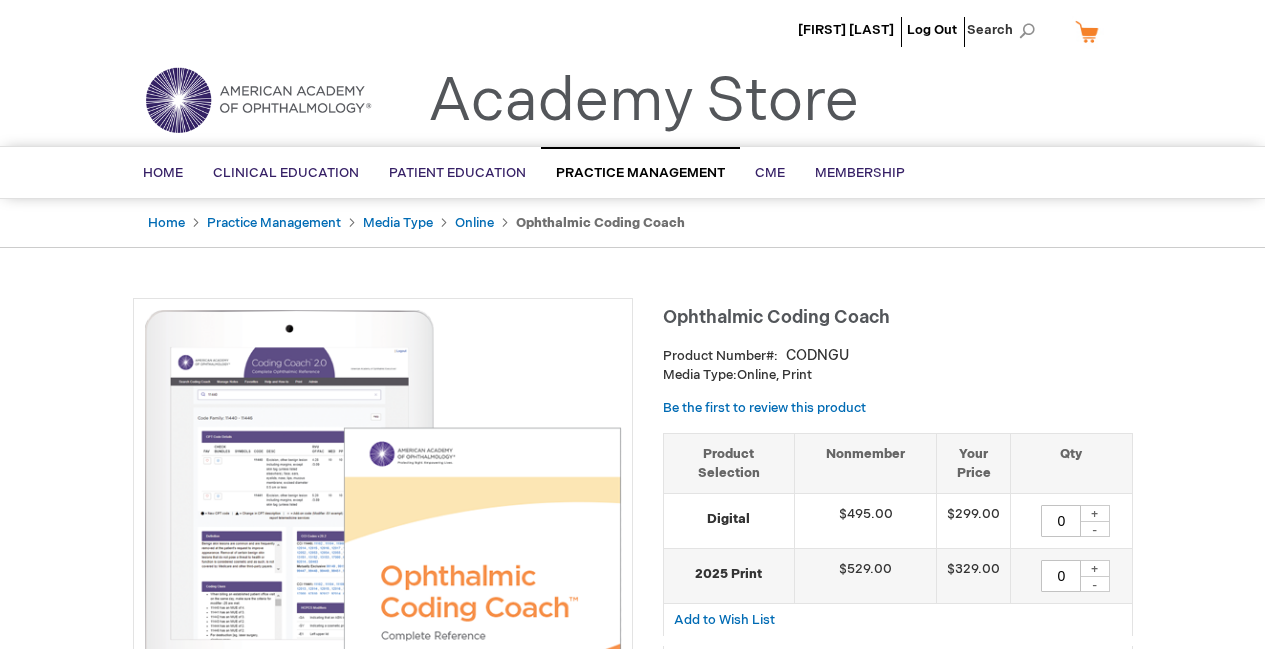 click on "+" at bounding box center (1095, 513) 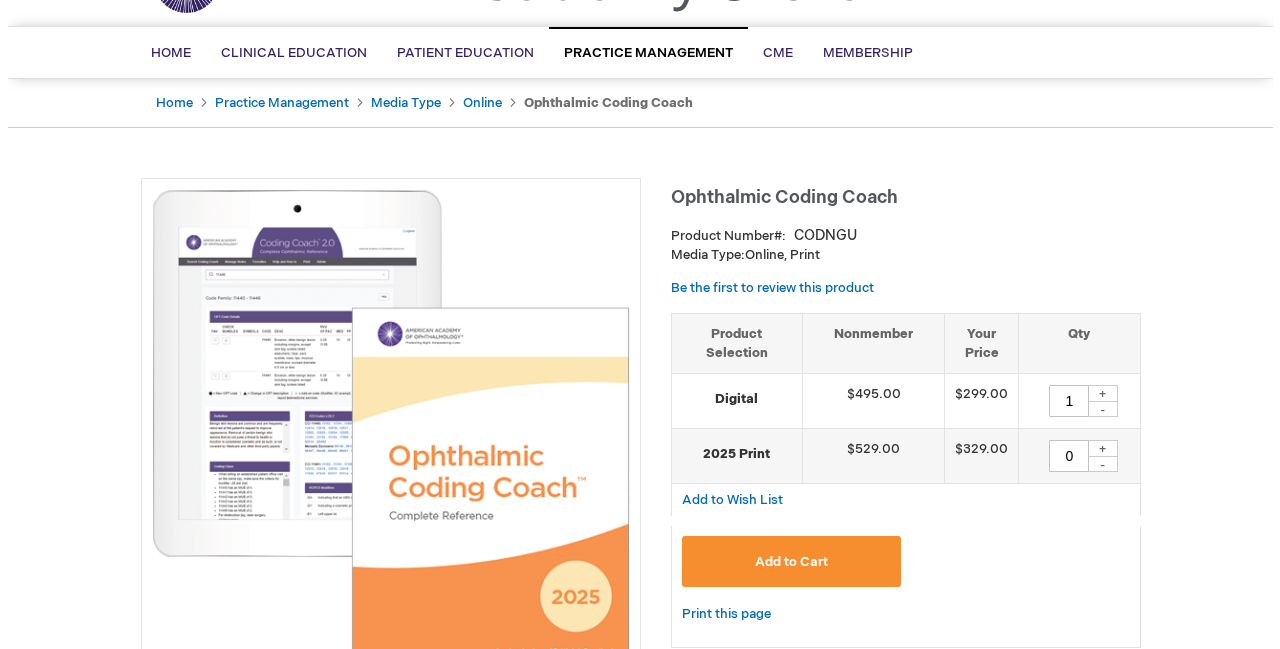 scroll, scrollTop: 200, scrollLeft: 0, axis: vertical 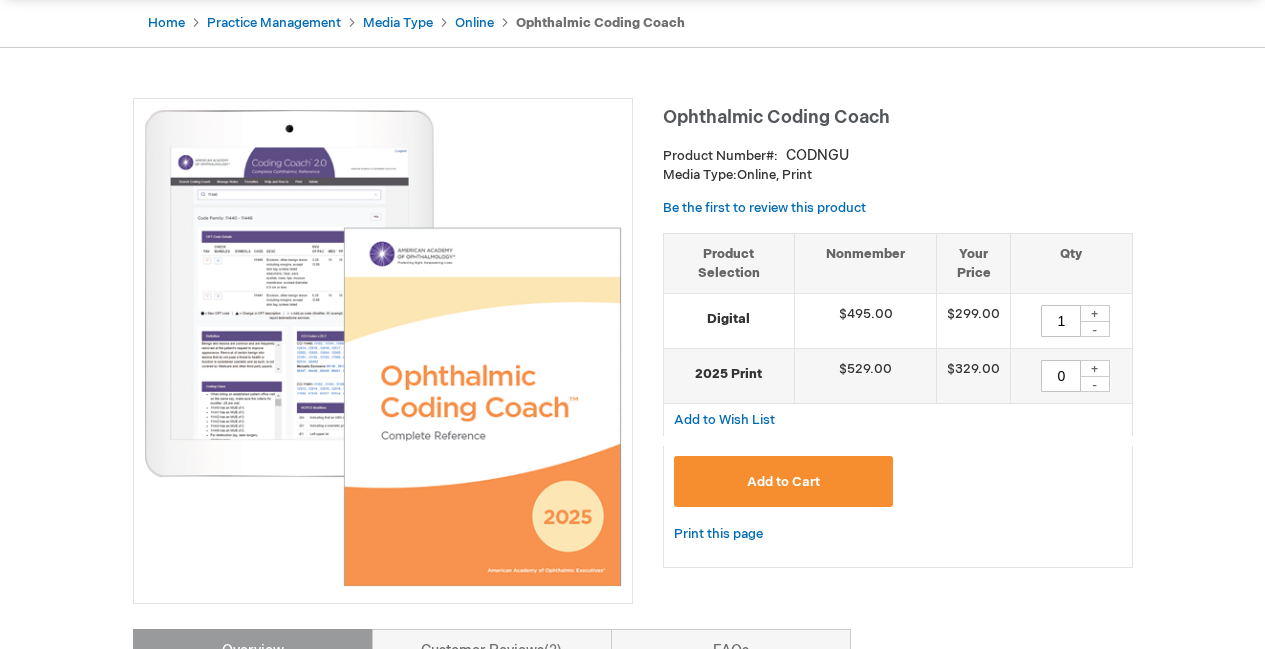 click on "Add to Cart" at bounding box center (784, 481) 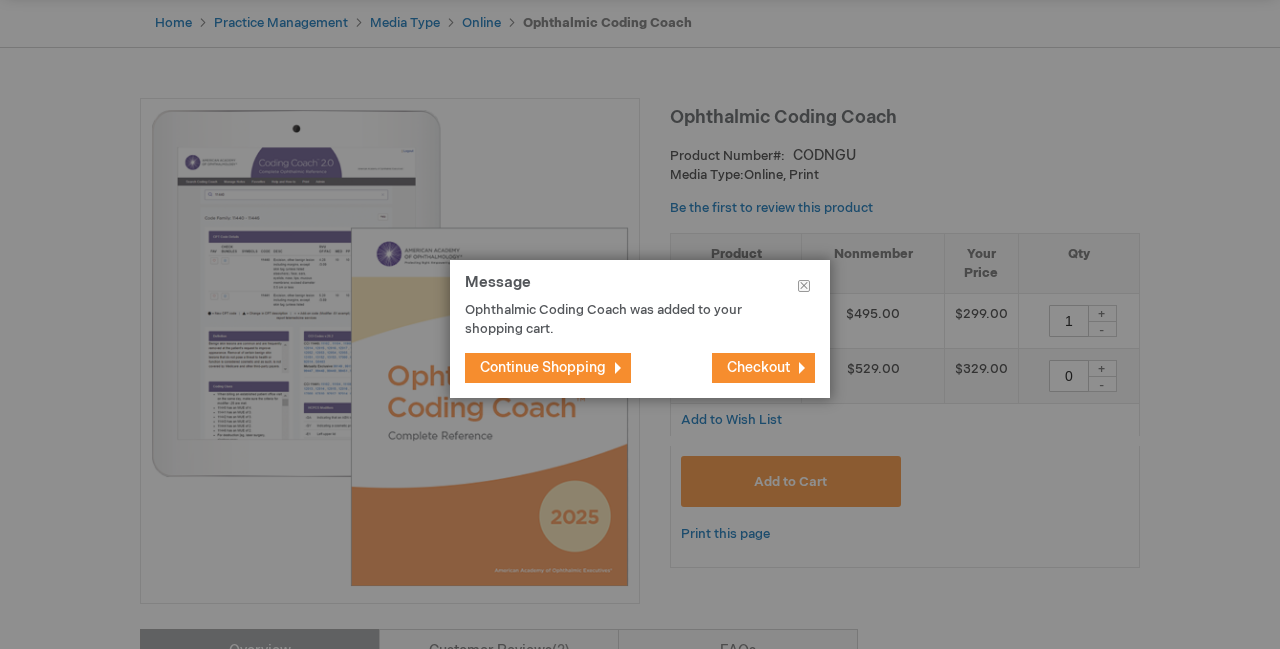 click on "Checkout" at bounding box center [758, 367] 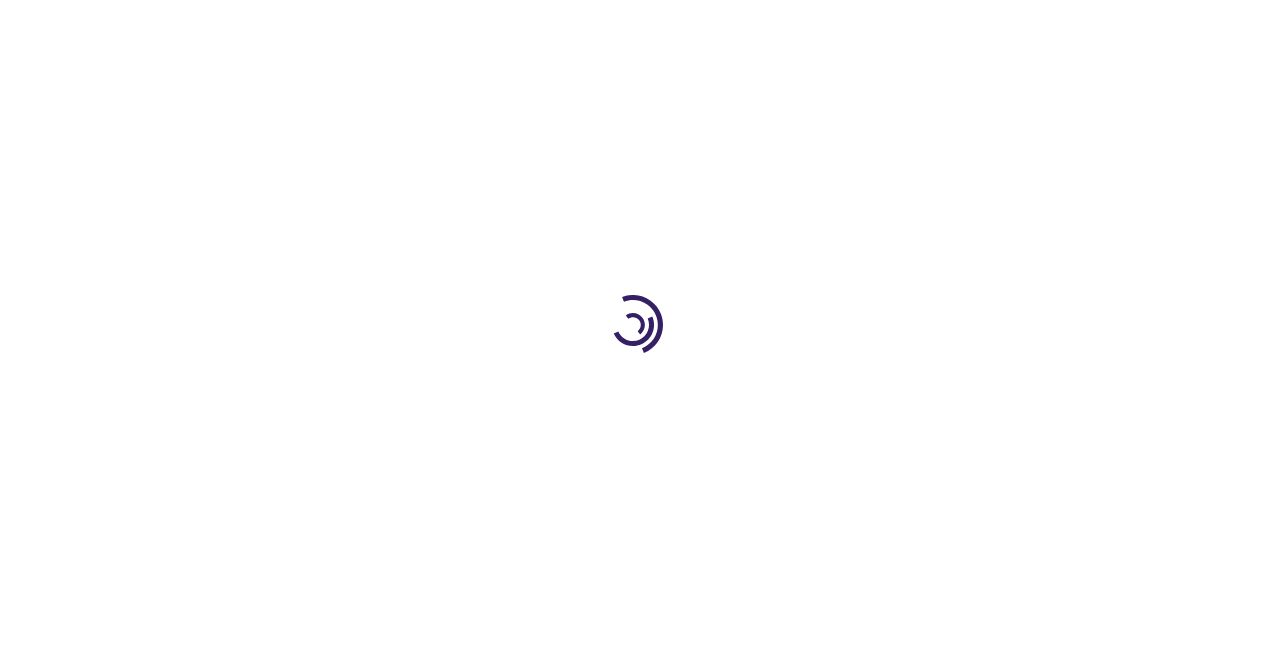 scroll, scrollTop: 0, scrollLeft: 0, axis: both 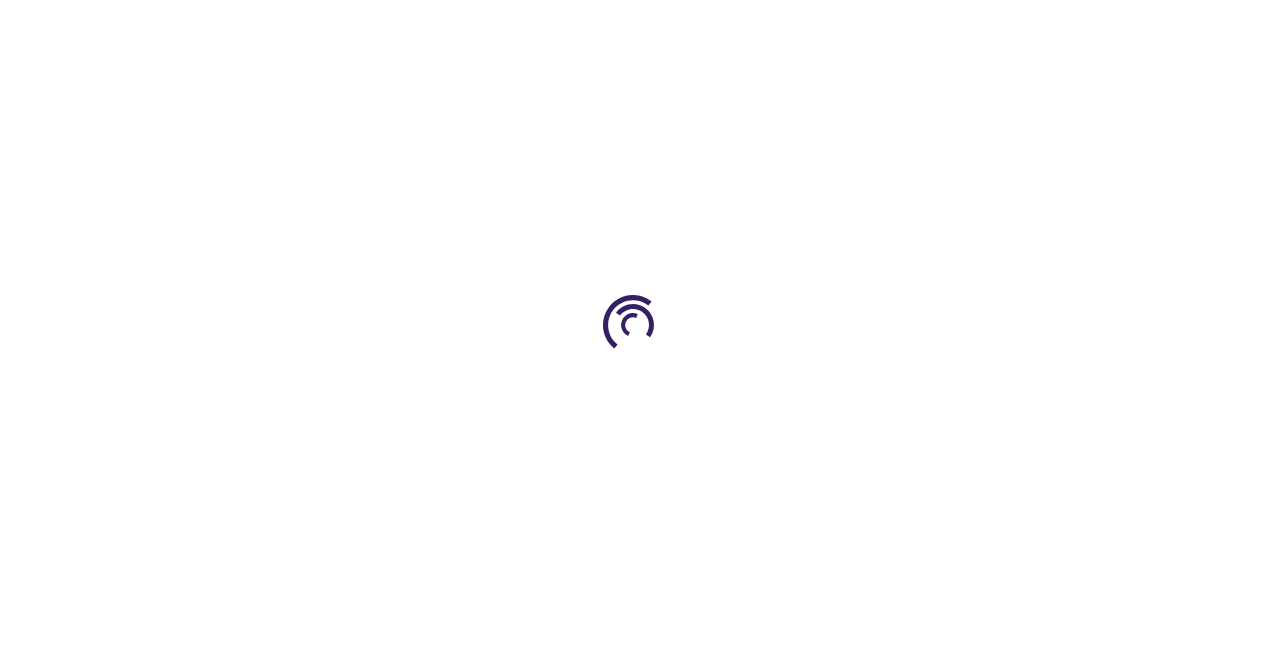 select on "US" 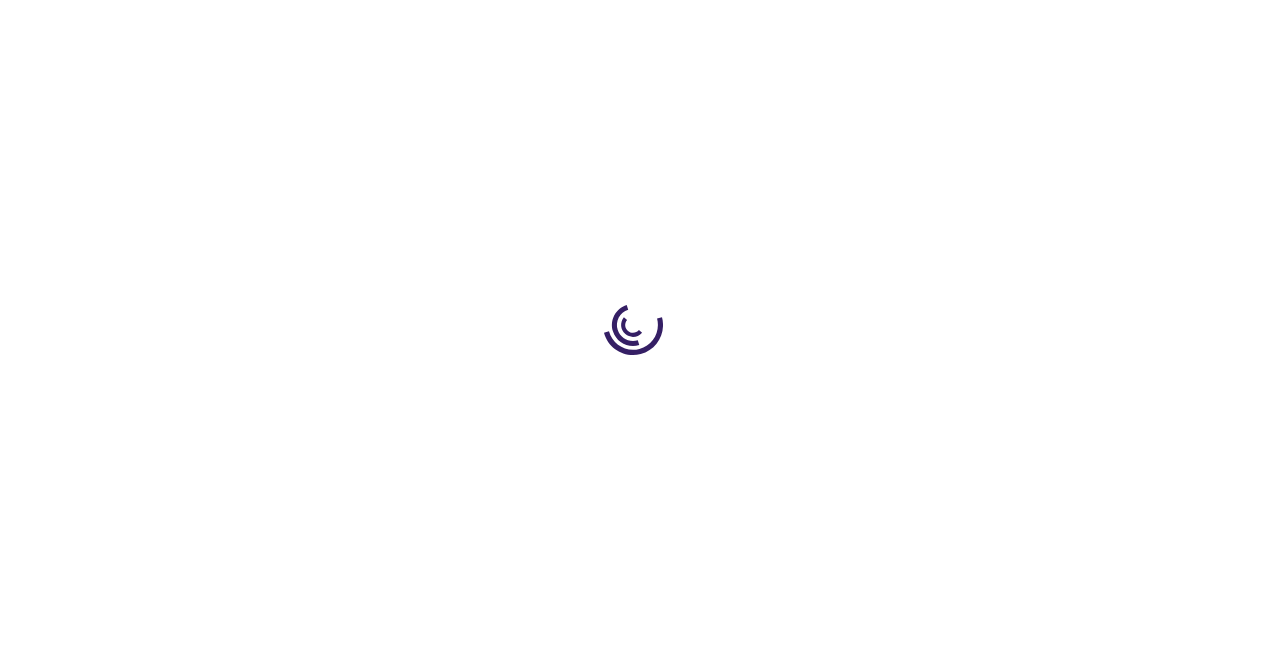 select on "24" 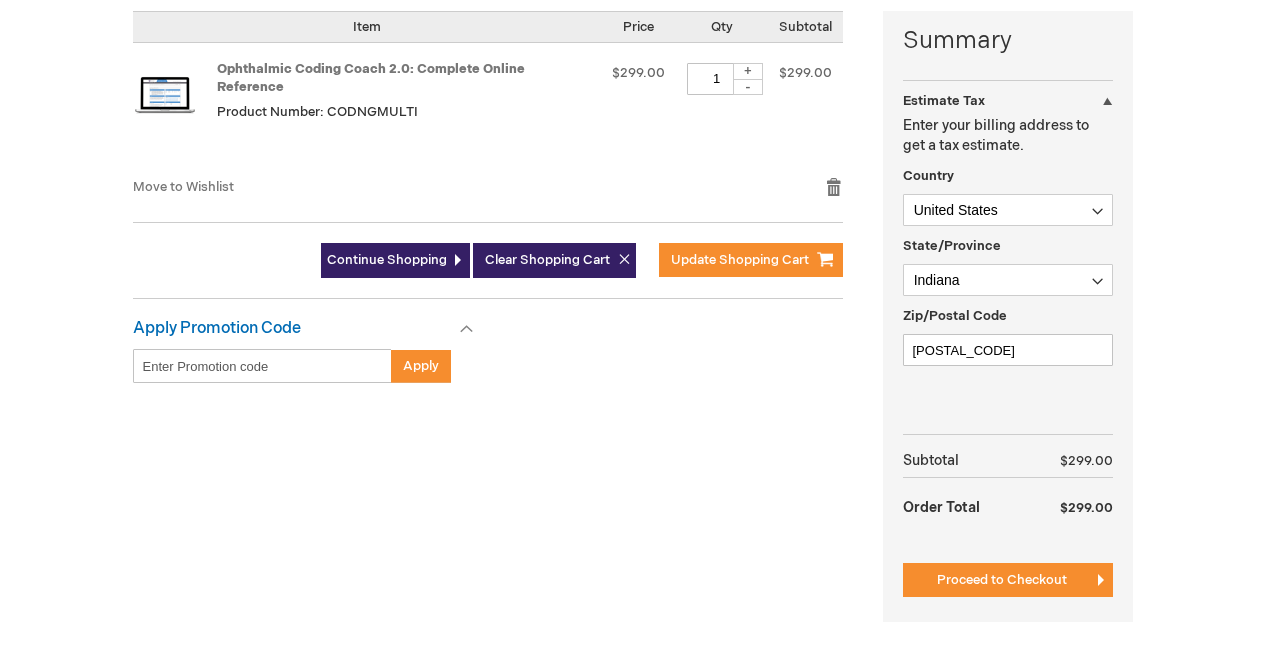 scroll, scrollTop: 600, scrollLeft: 0, axis: vertical 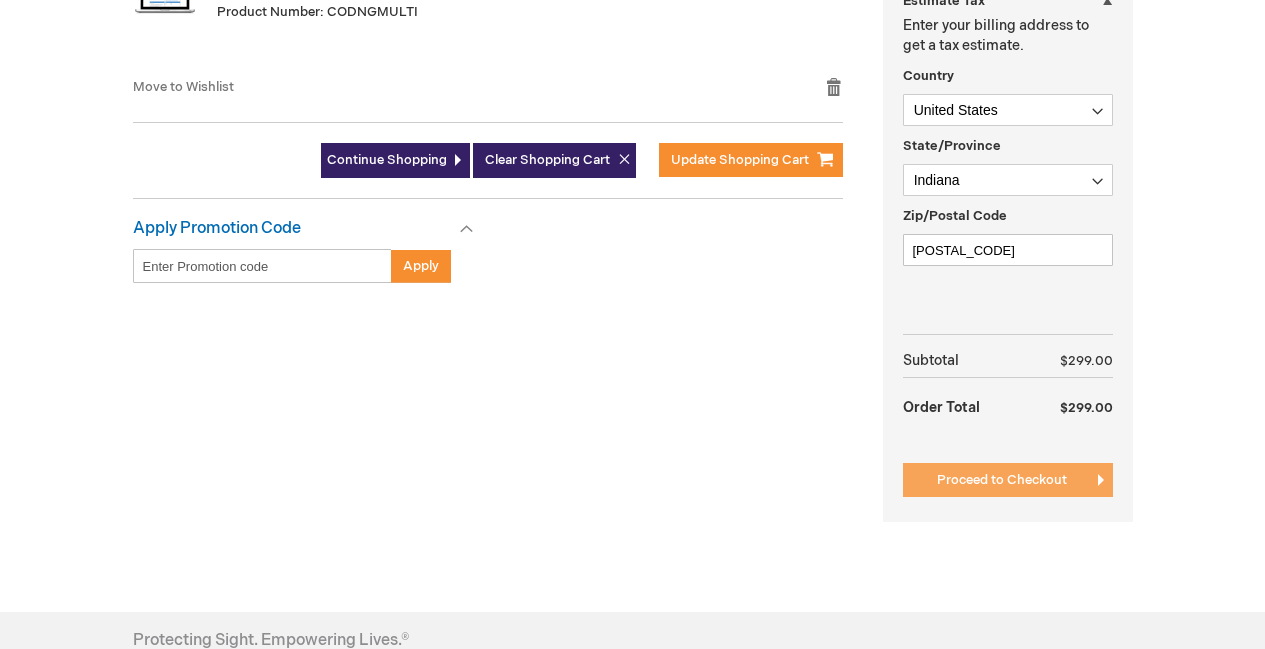 click on "Proceed to Checkout" at bounding box center (1002, 480) 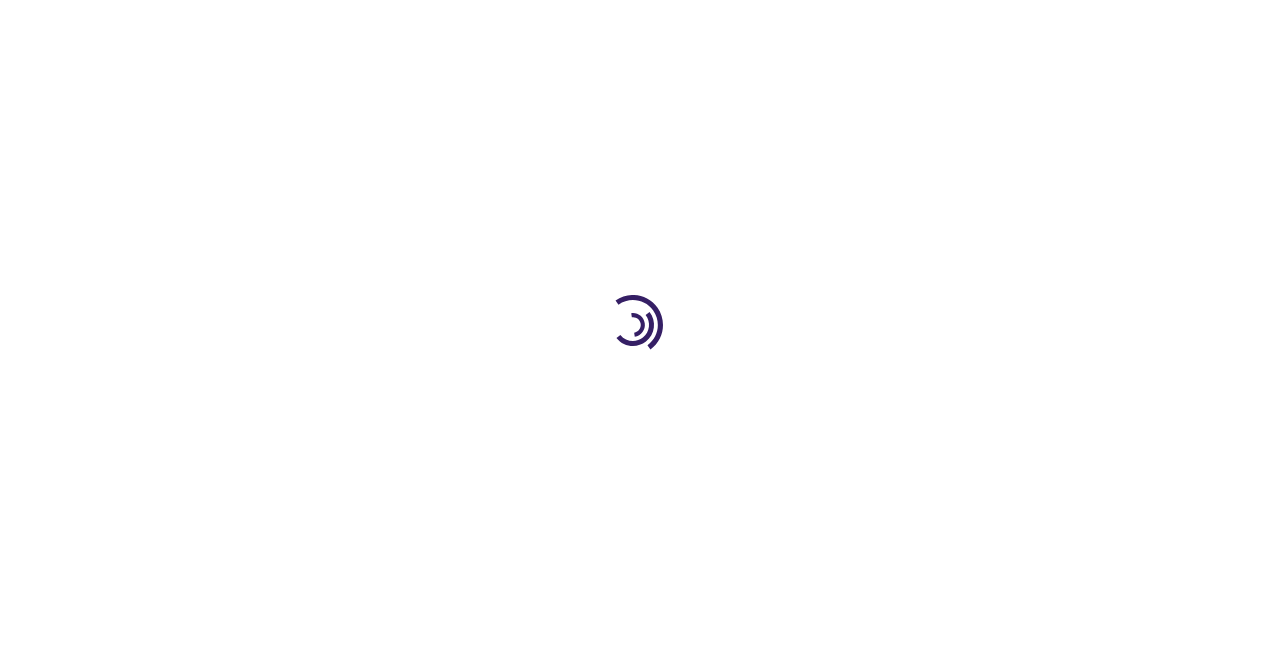 scroll, scrollTop: 0, scrollLeft: 0, axis: both 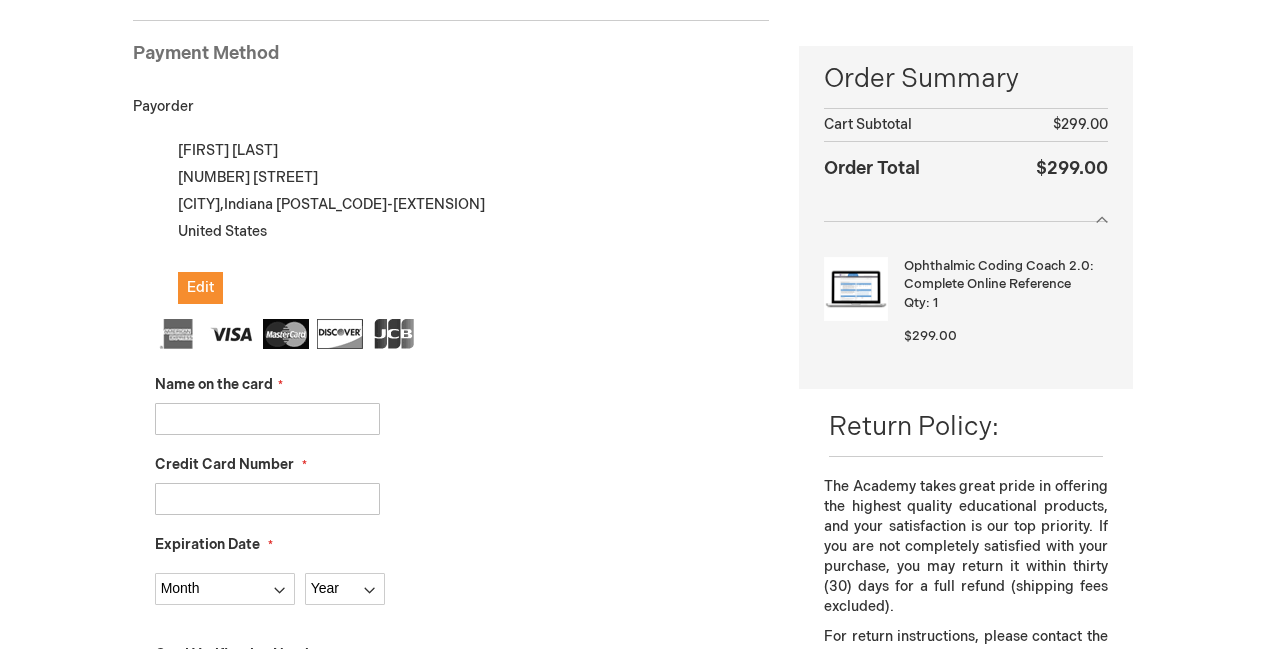 click on "Name on the card" at bounding box center [267, 419] 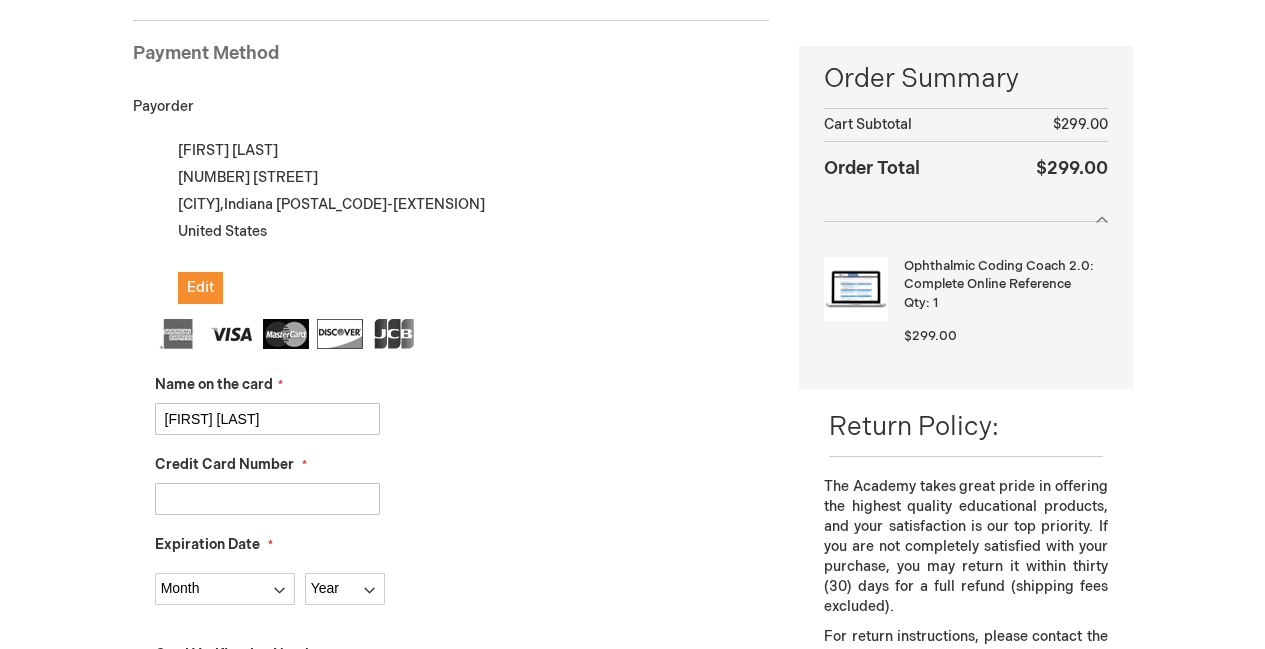 type on "[FIRST] [LAST]" 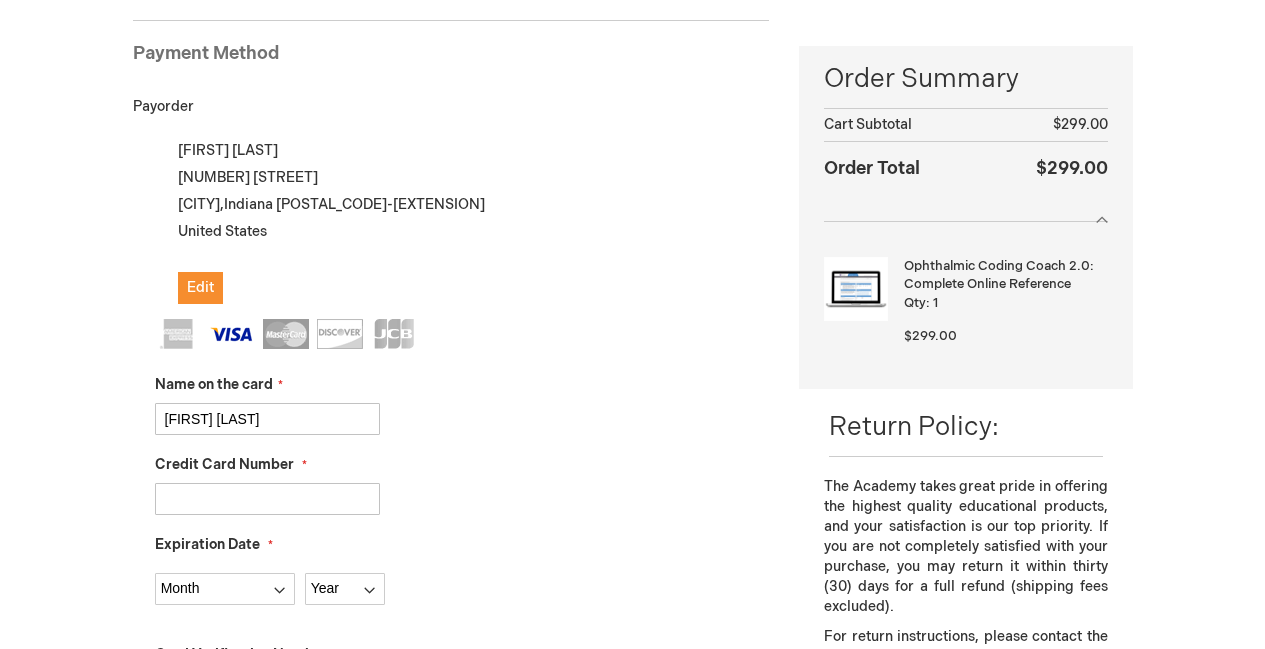 type on "4859510000024325" 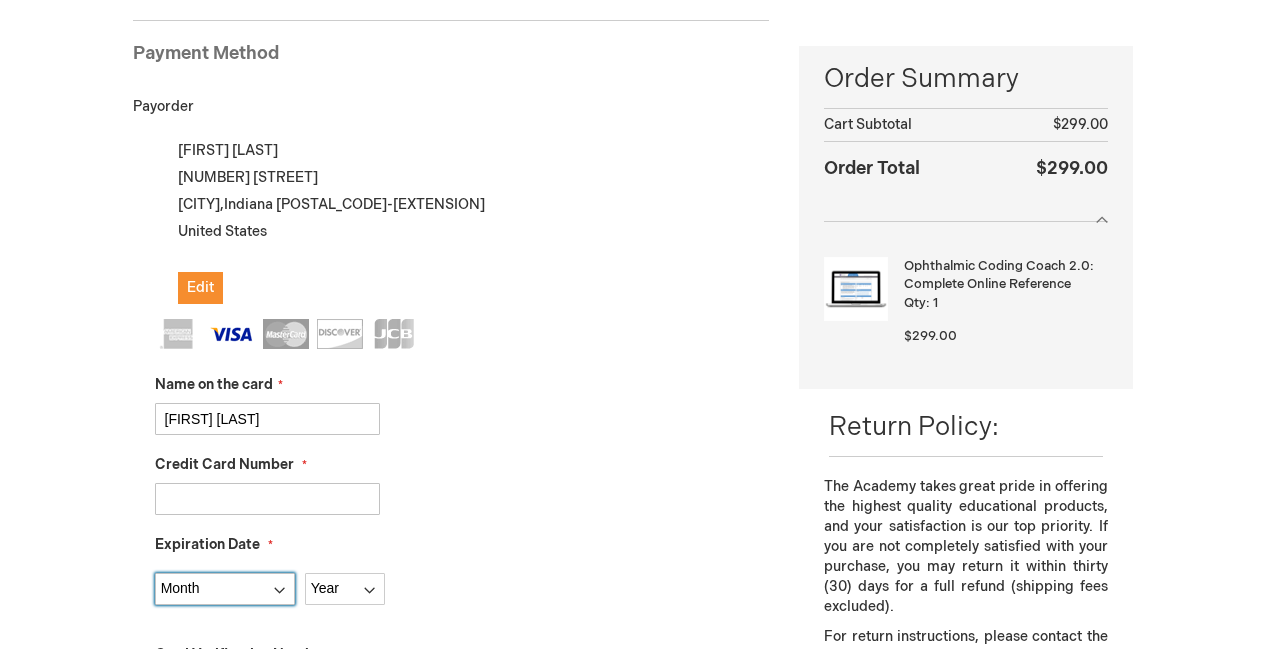 click on "Month 01 - January 02 - February 03 - March 04 - April 05 - May 06 - June 07 - July 08 - August 09 - September 10 - October 11 - November 12 - December" at bounding box center (225, 589) 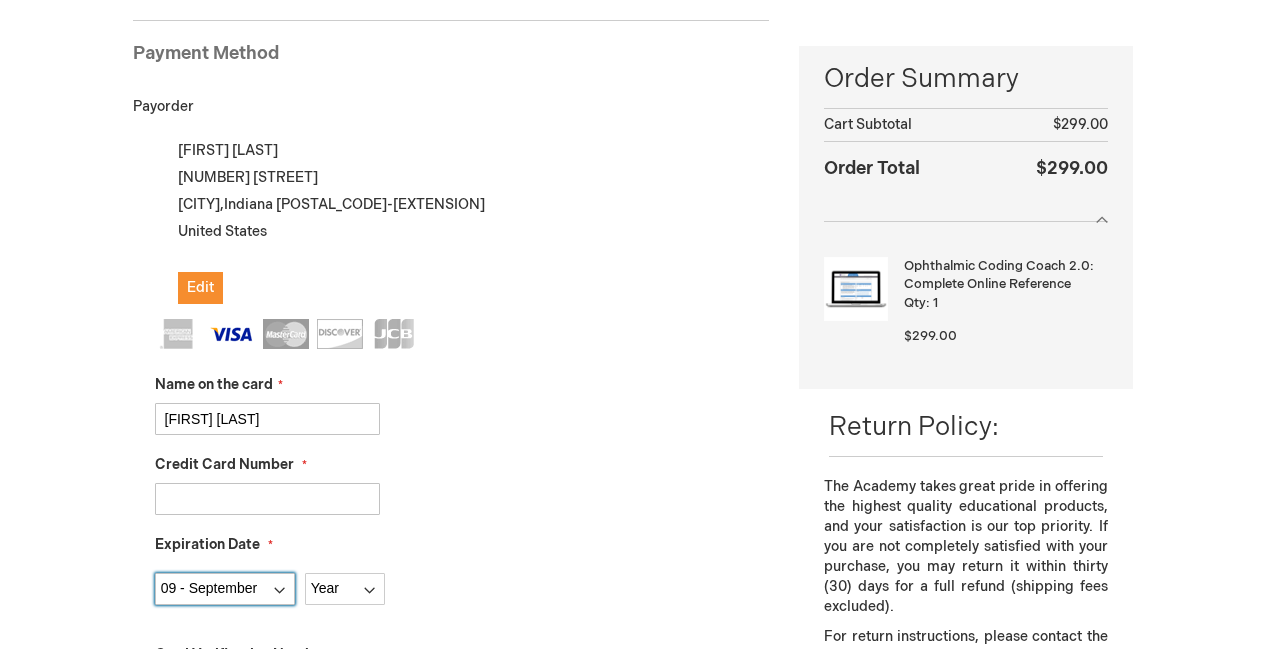 click on "Month 01 - January 02 - February 03 - March 04 - April 05 - May 06 - June 07 - July 08 - August 09 - September 10 - October 11 - November 12 - December" at bounding box center [225, 589] 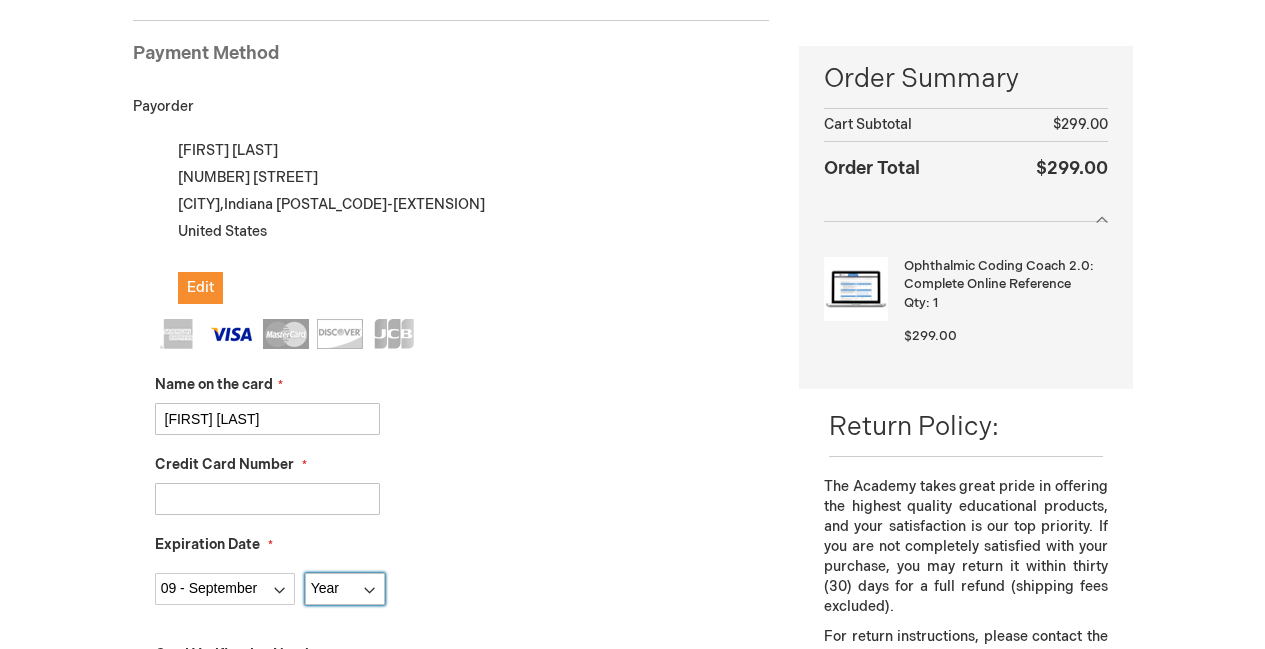 click on "Year 2025 2026 2027 2028 2029 2030 2031 2032 2033 2034 2035" at bounding box center (345, 589) 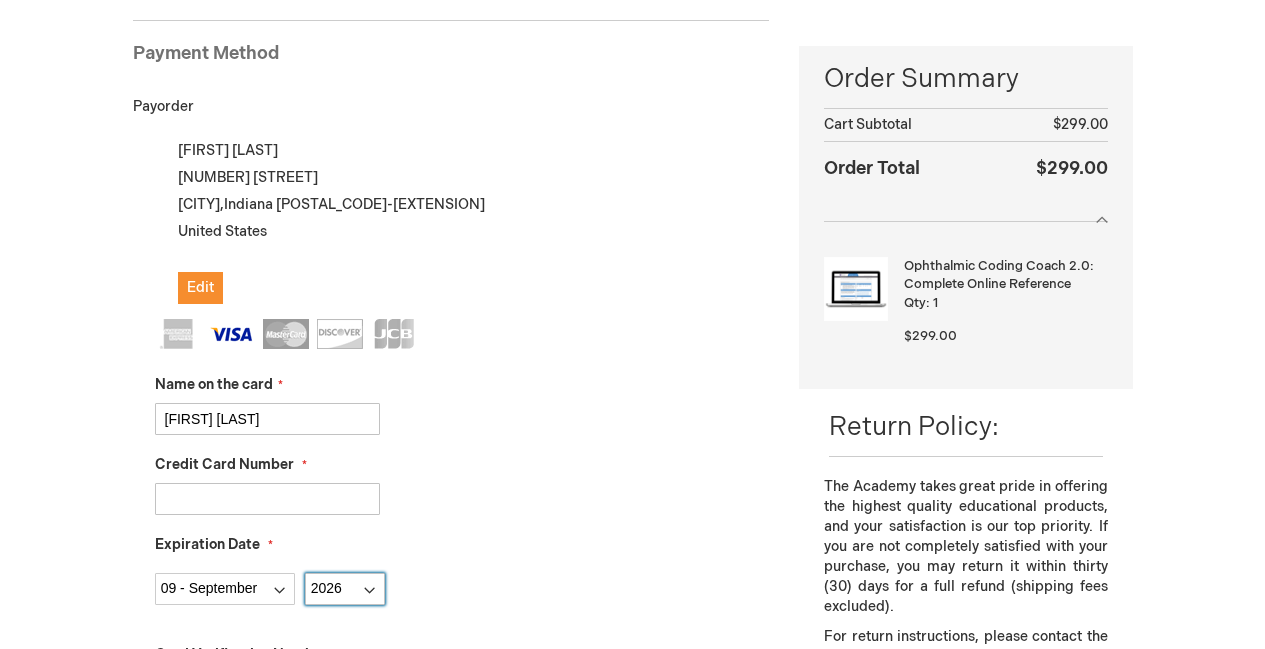 click on "Year 2025 2026 2027 2028 2029 2030 2031 2032 2033 2034 2035" at bounding box center (345, 589) 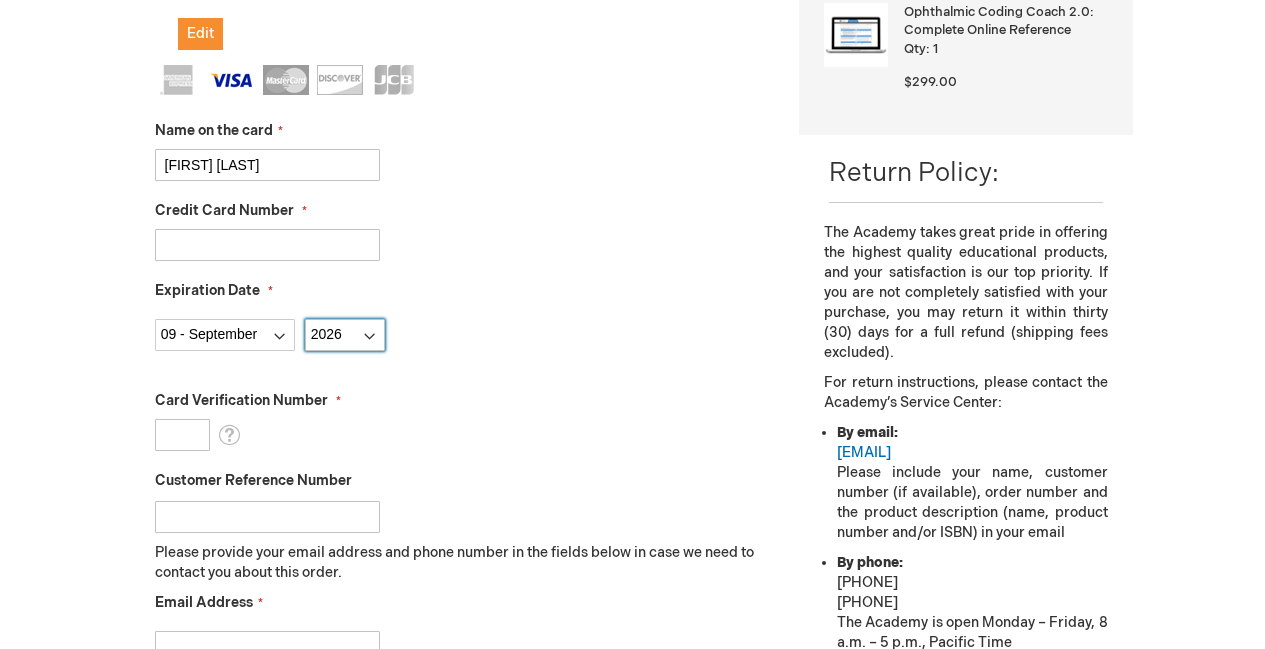 scroll, scrollTop: 574, scrollLeft: 0, axis: vertical 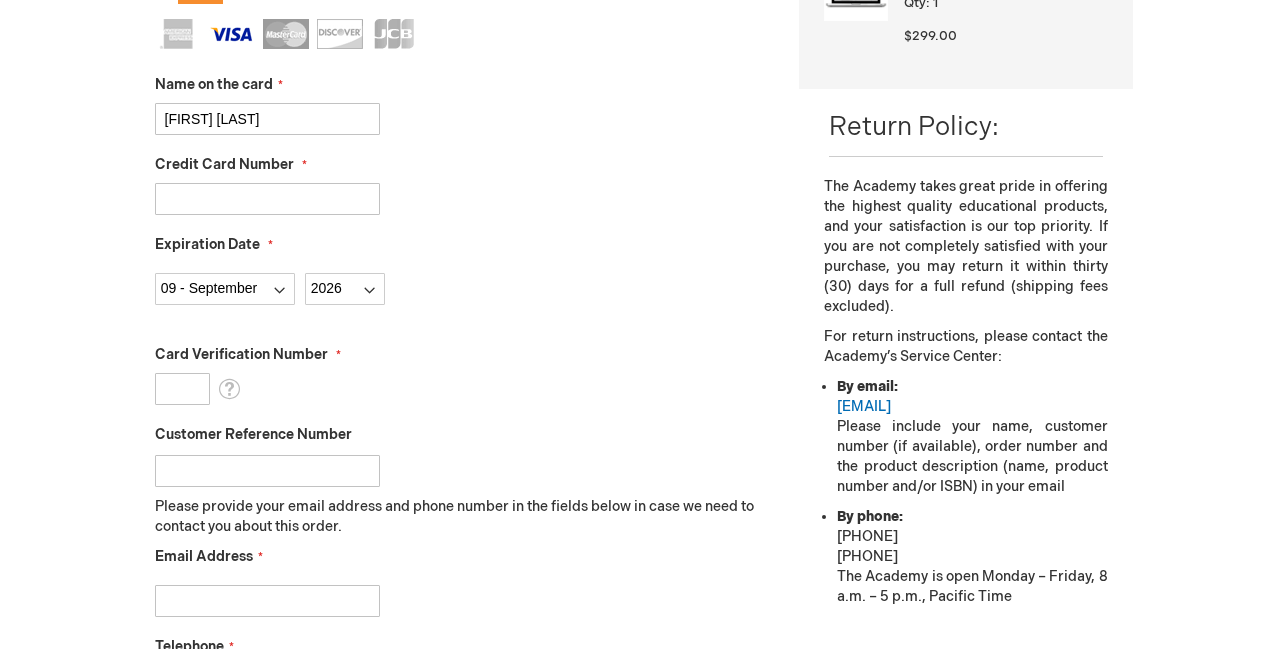 click on "Card Verification Number" at bounding box center [182, 389] 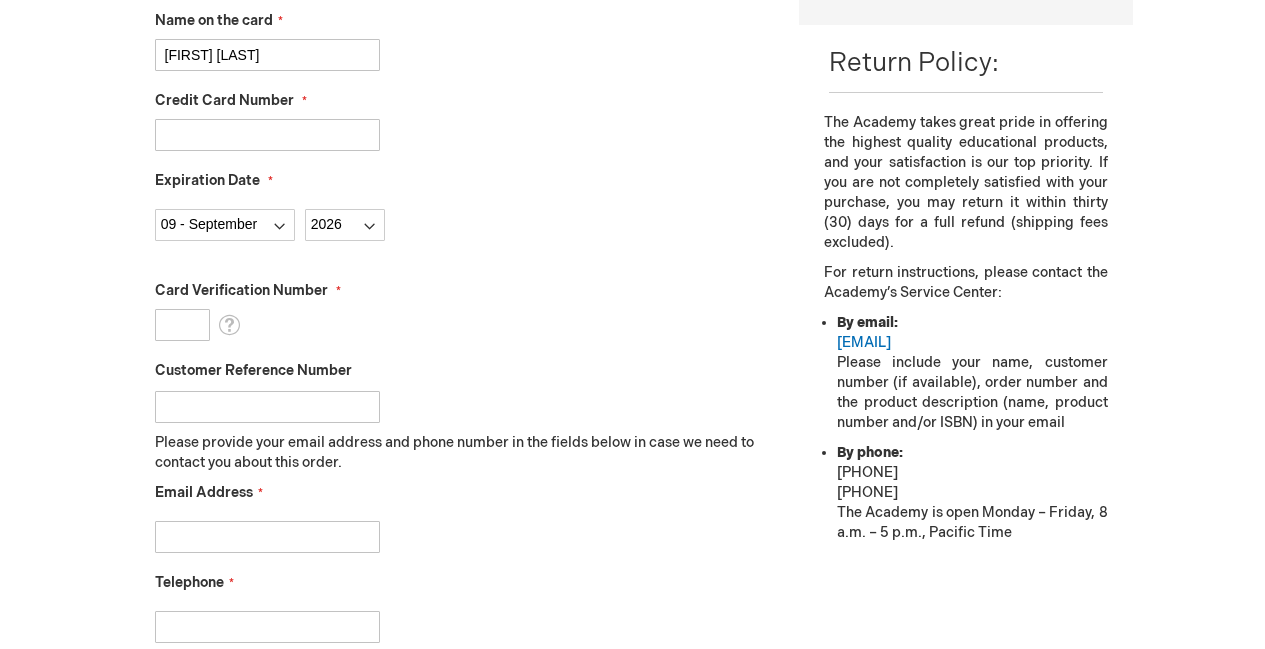 scroll, scrollTop: 674, scrollLeft: 0, axis: vertical 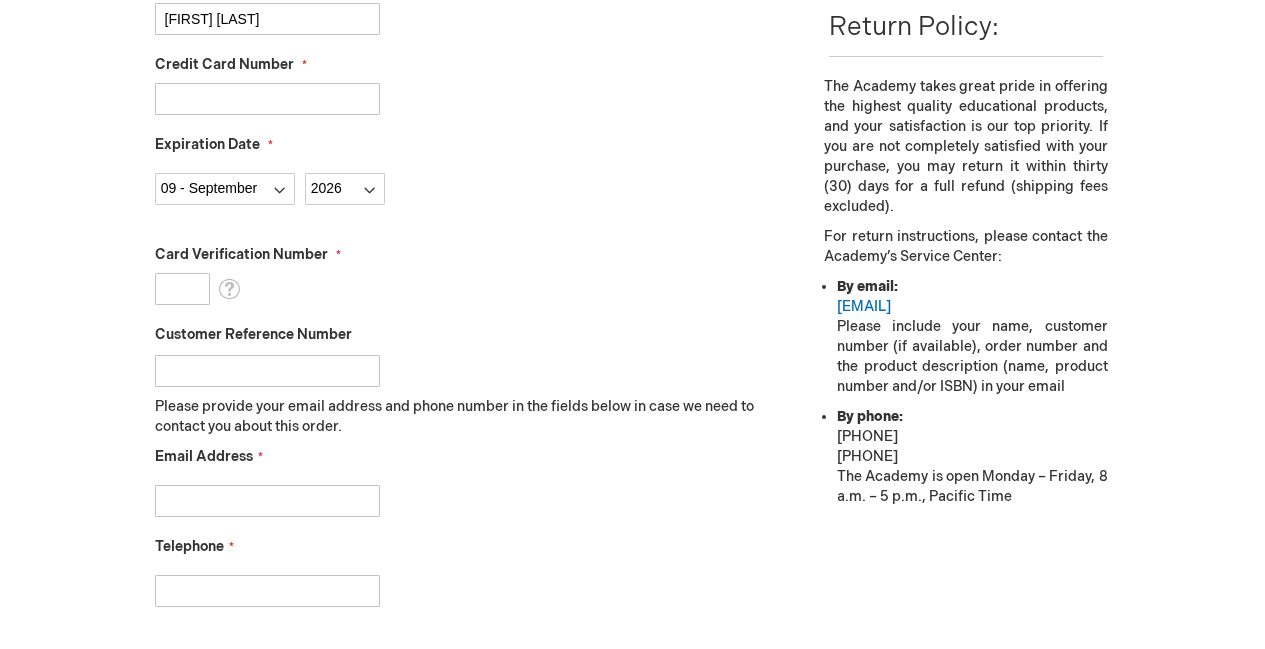 type on "782" 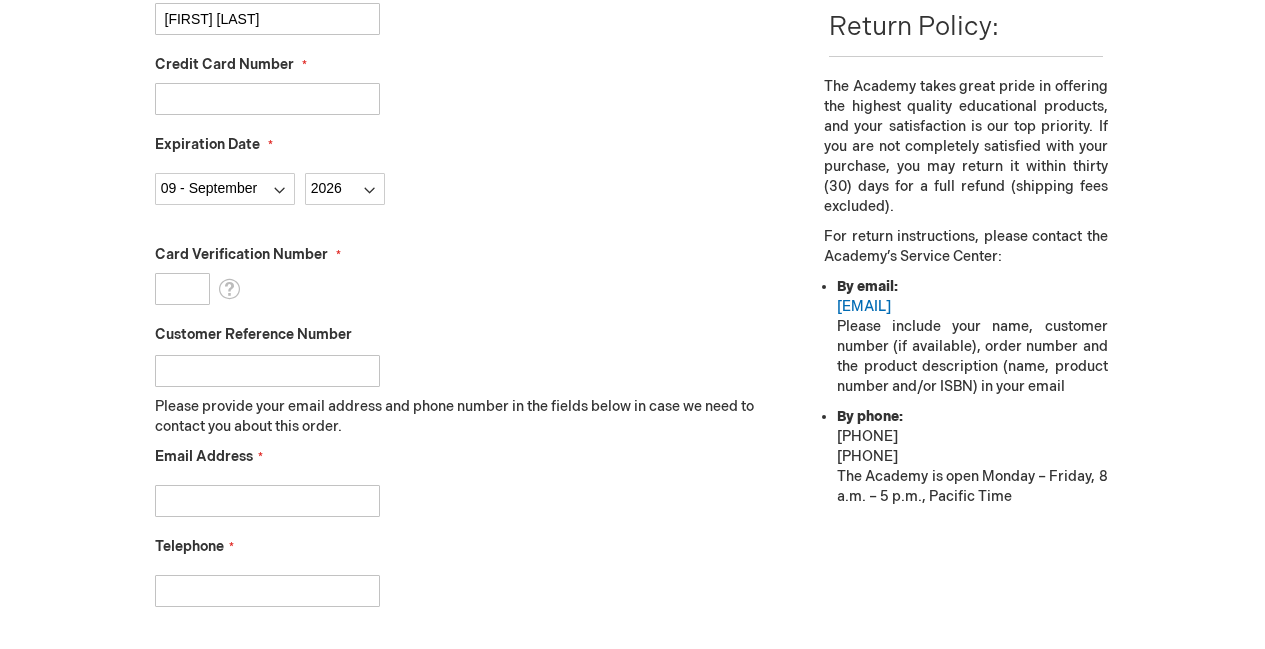 click on "Email Address" at bounding box center (267, 501) 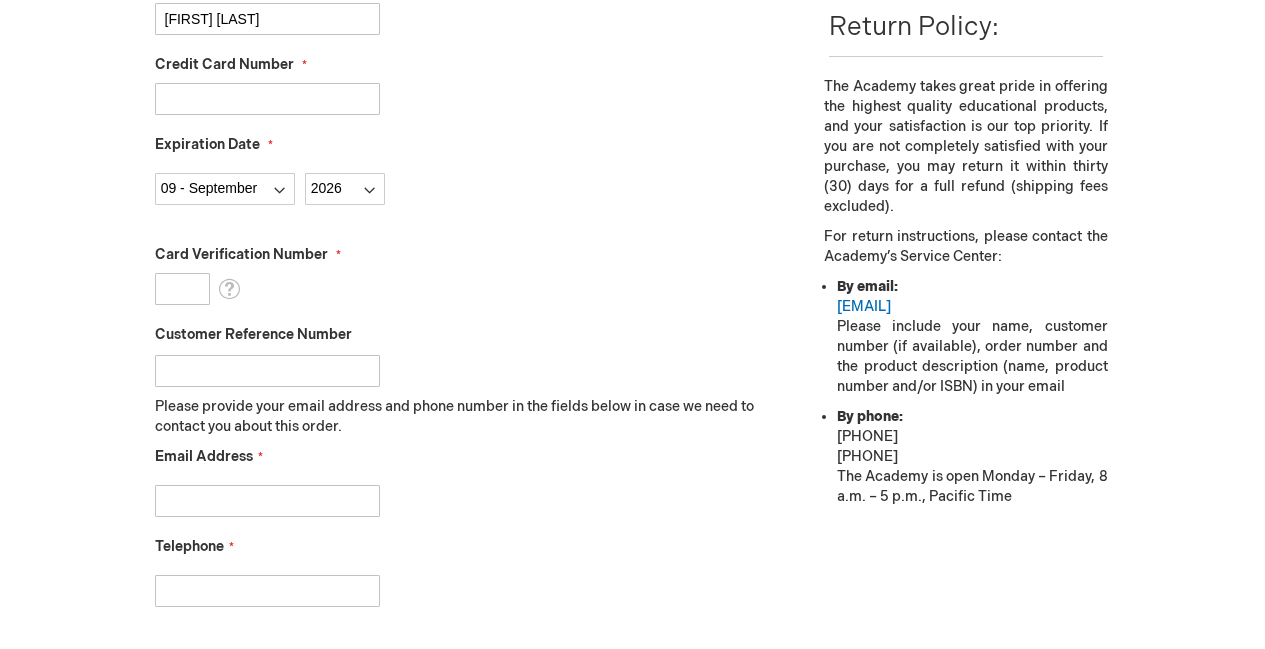 type on "l.ferrell@theeyecenter.org" 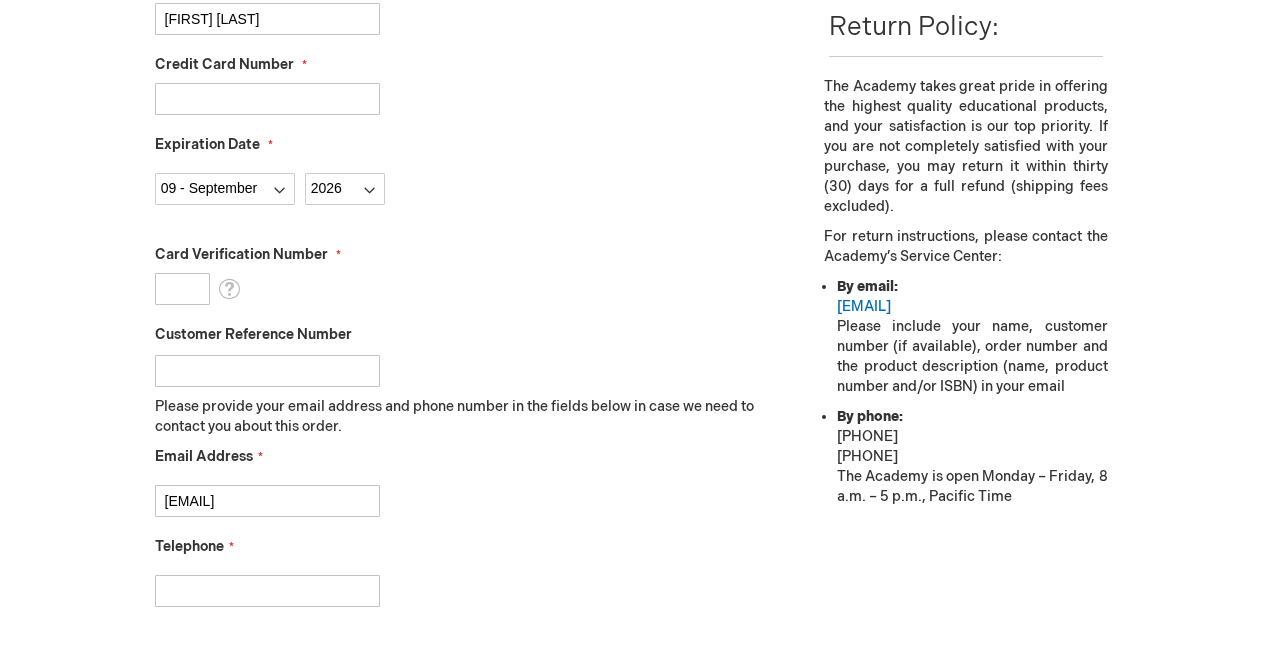 type on "[PHONE]" 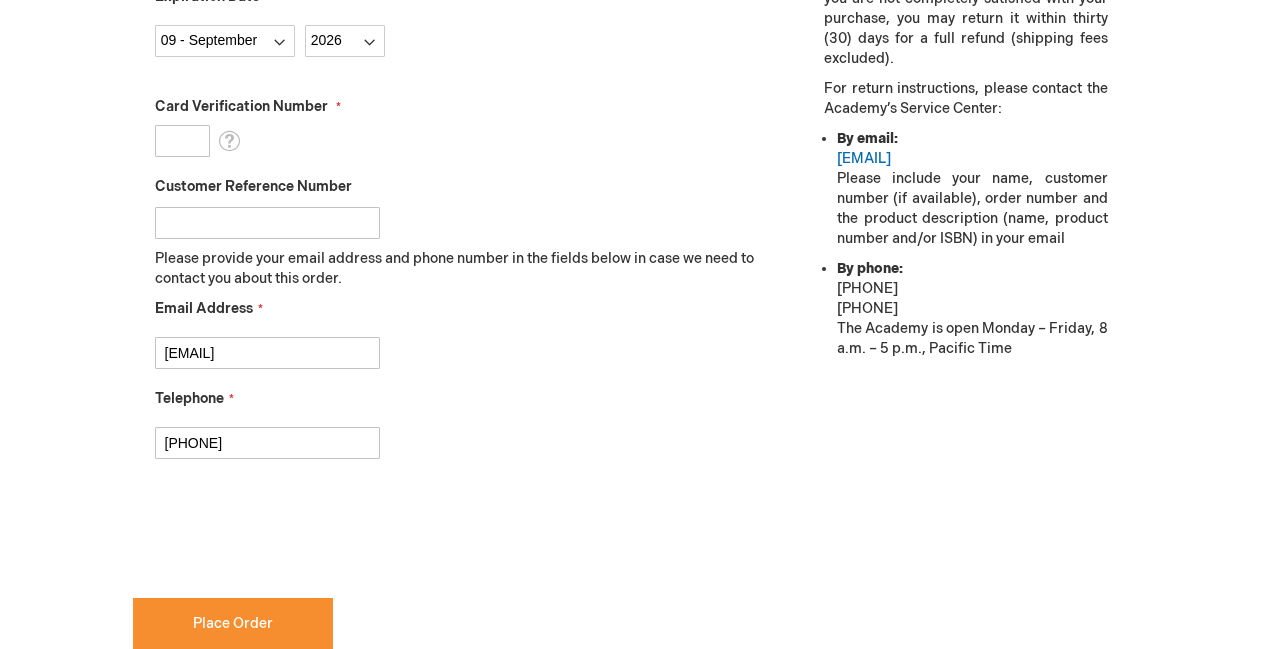 scroll, scrollTop: 874, scrollLeft: 0, axis: vertical 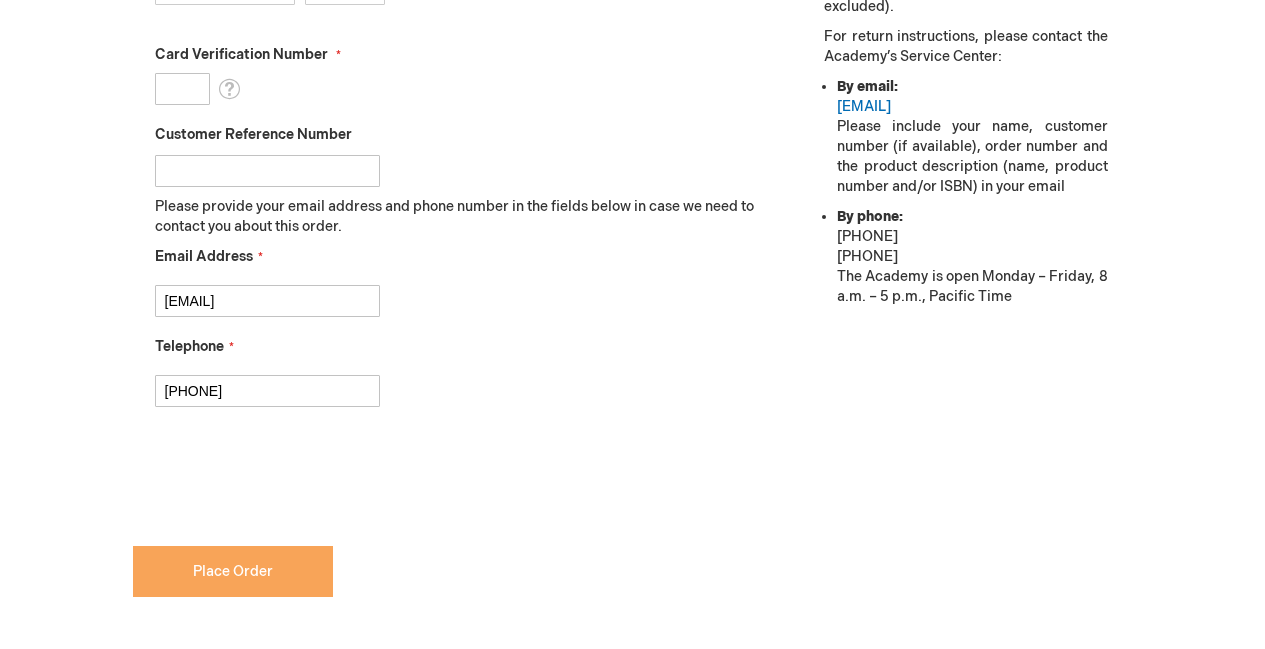 checkbox on "true" 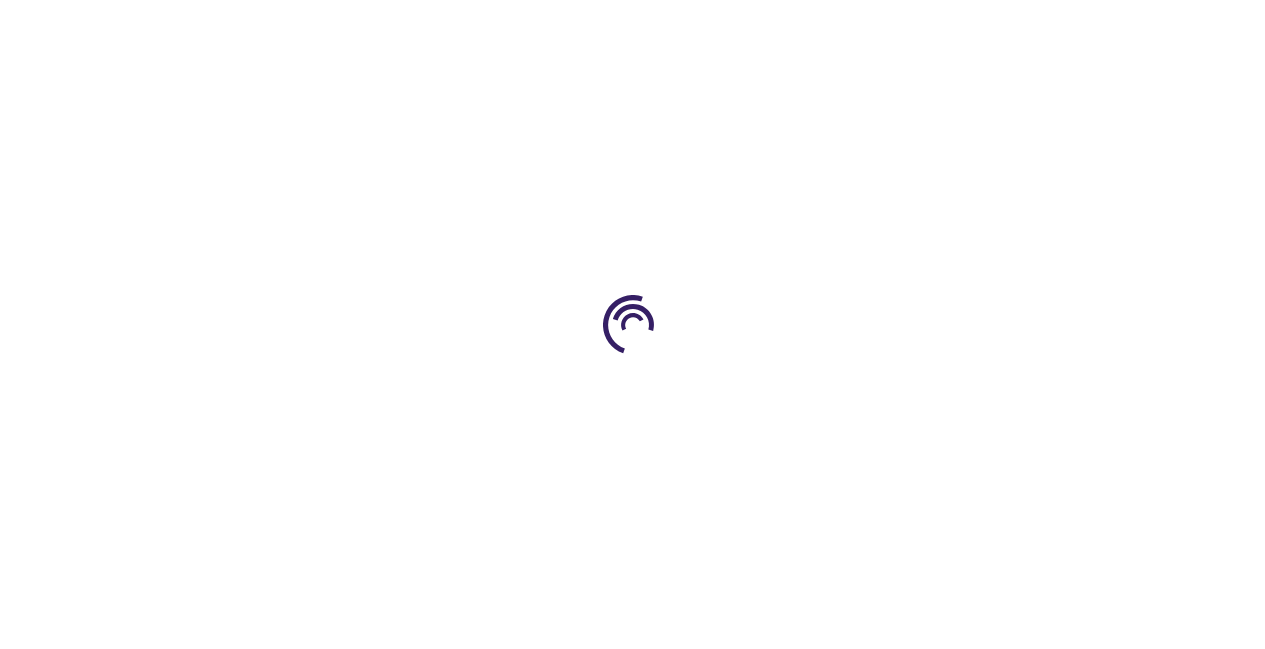 scroll, scrollTop: 0, scrollLeft: 0, axis: both 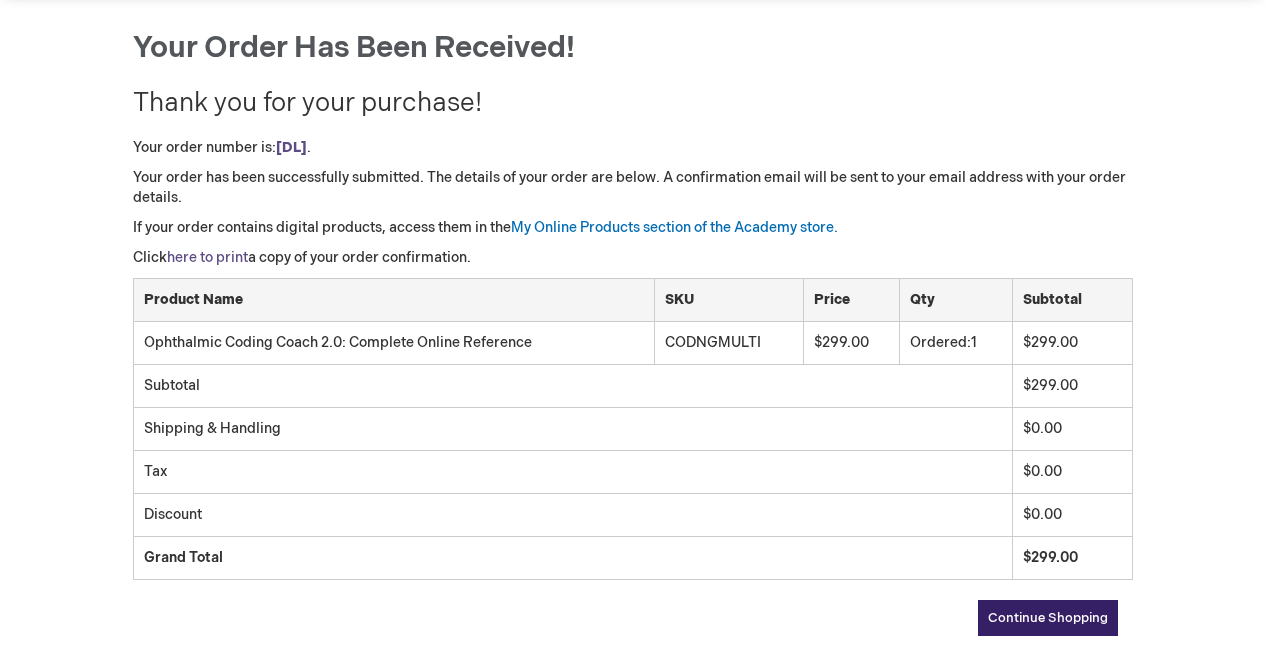click on "here to print" at bounding box center (207, 257) 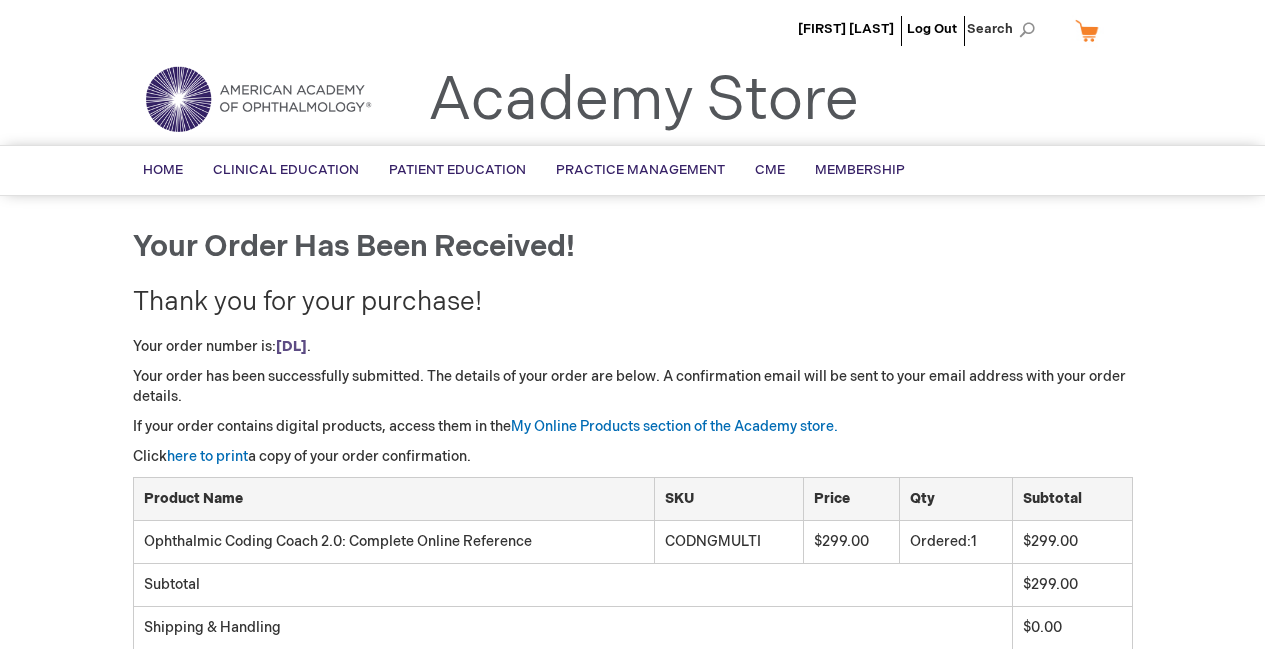 scroll, scrollTop: 0, scrollLeft: 0, axis: both 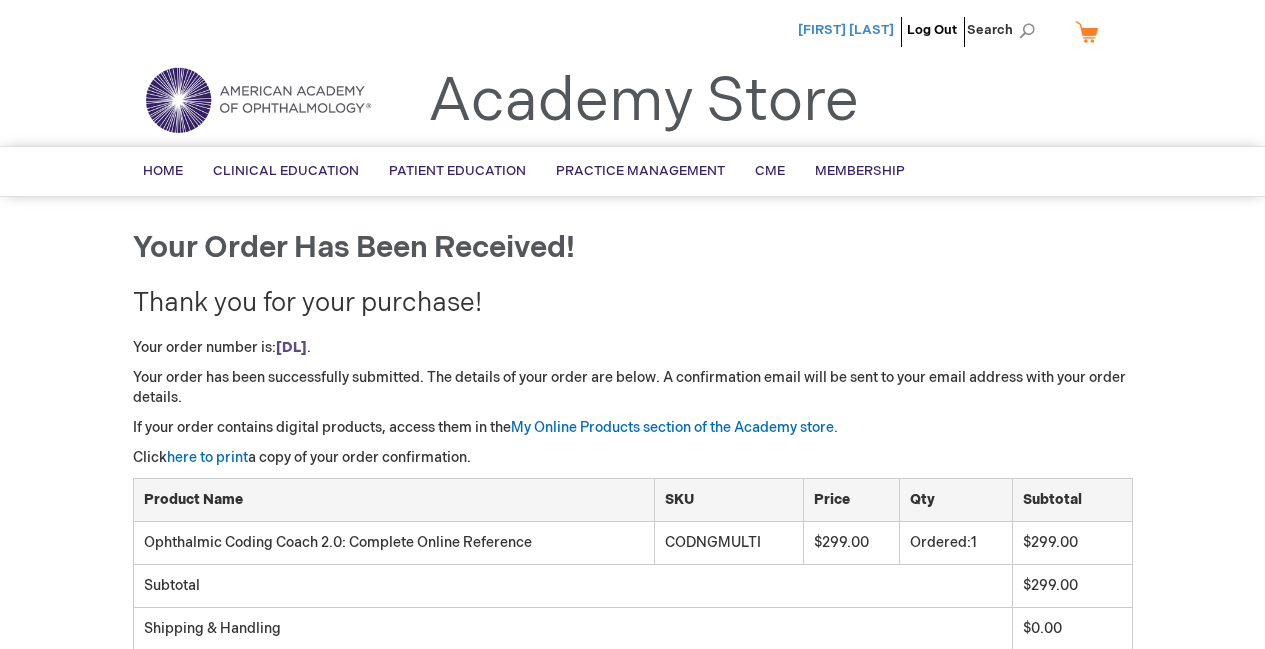 click on "[FIRST] [LAST]" at bounding box center (846, 30) 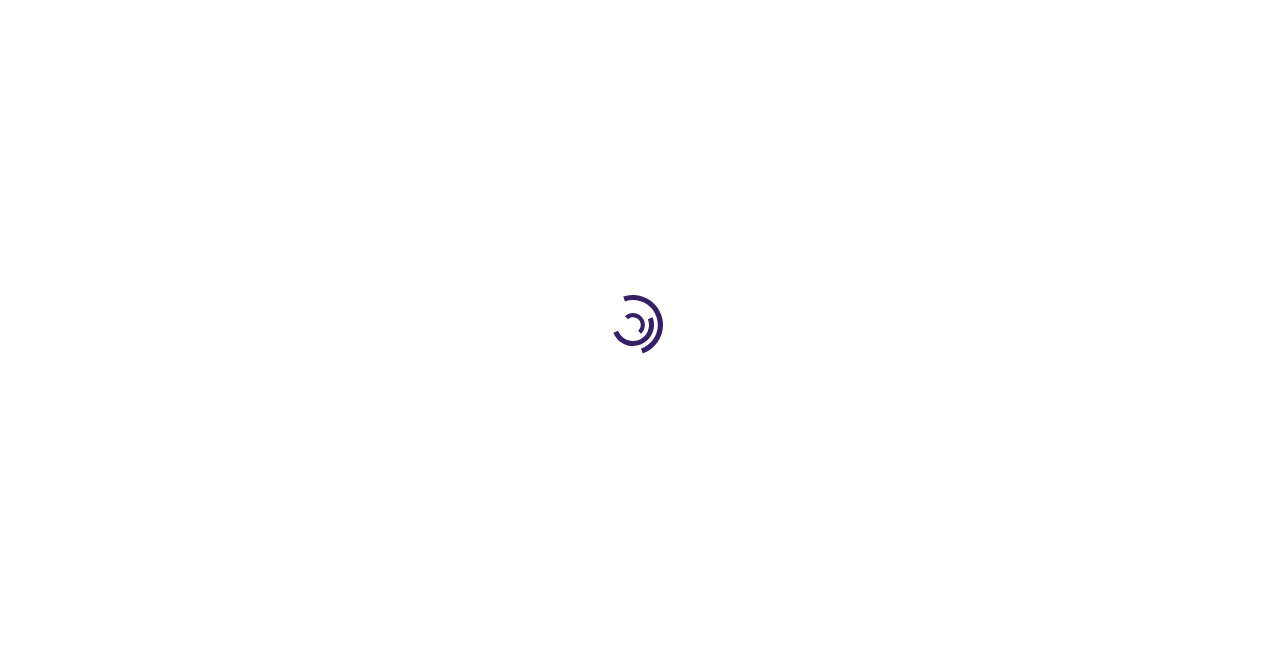 scroll, scrollTop: 0, scrollLeft: 0, axis: both 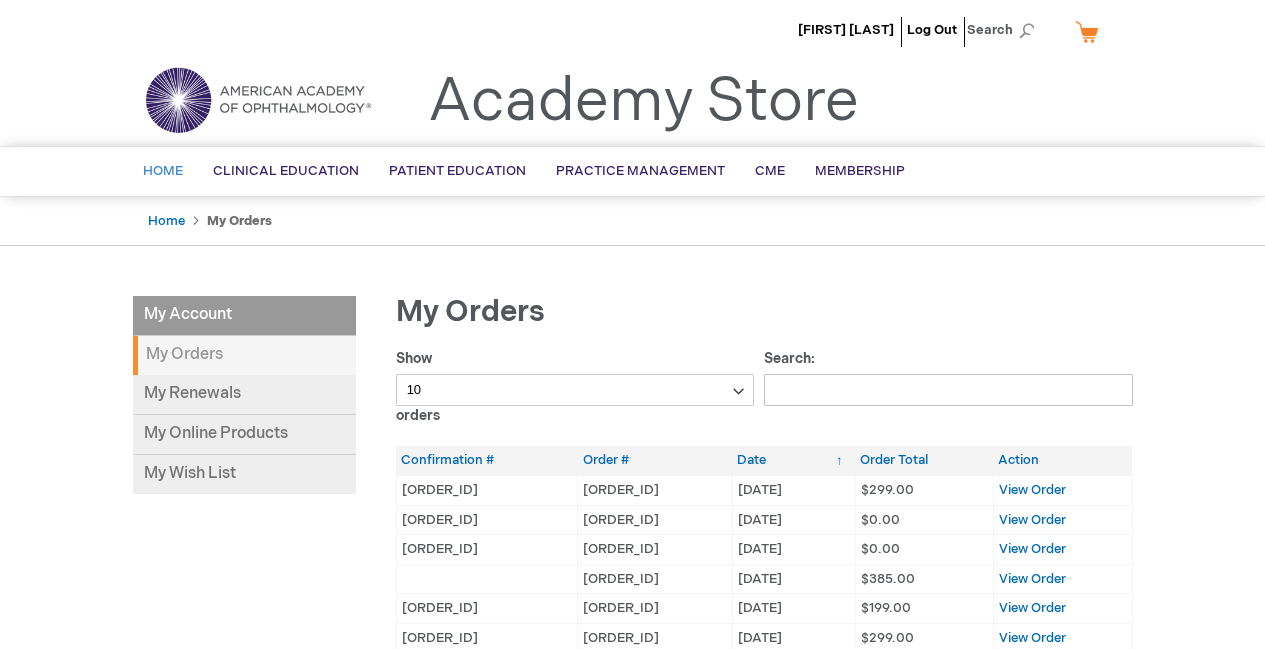 click on "Home" at bounding box center [163, 171] 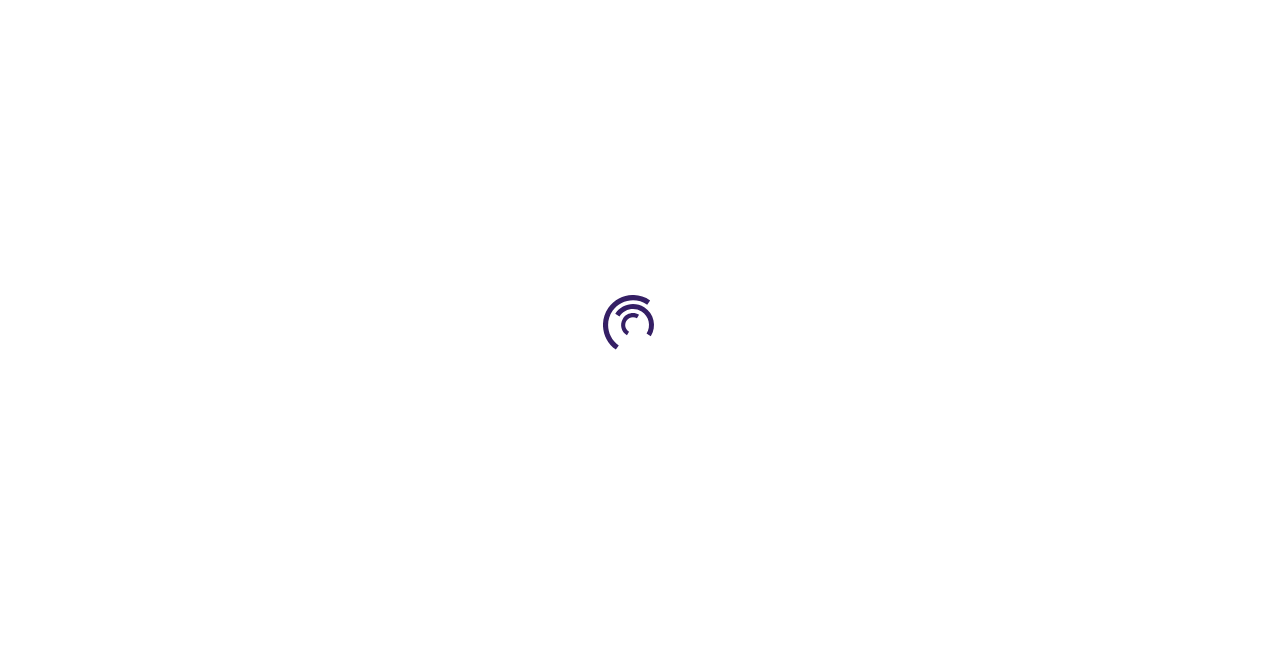 scroll, scrollTop: 0, scrollLeft: 0, axis: both 